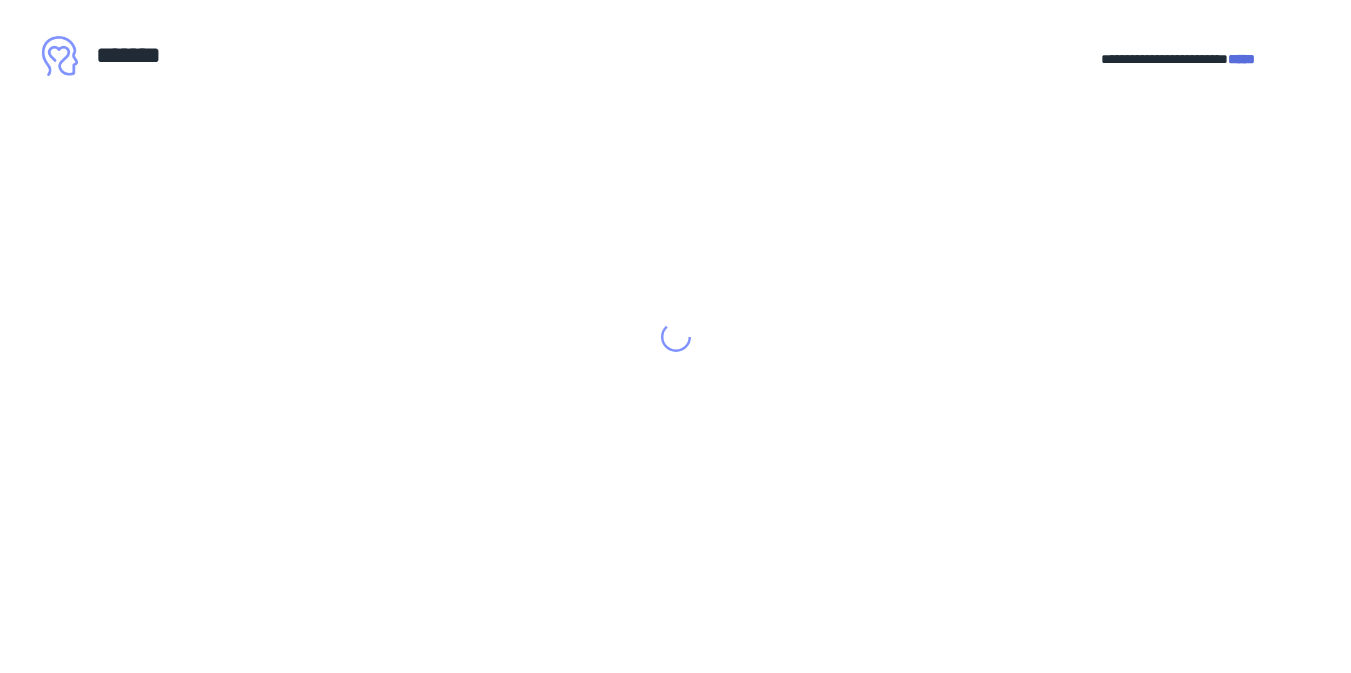 scroll, scrollTop: 0, scrollLeft: 0, axis: both 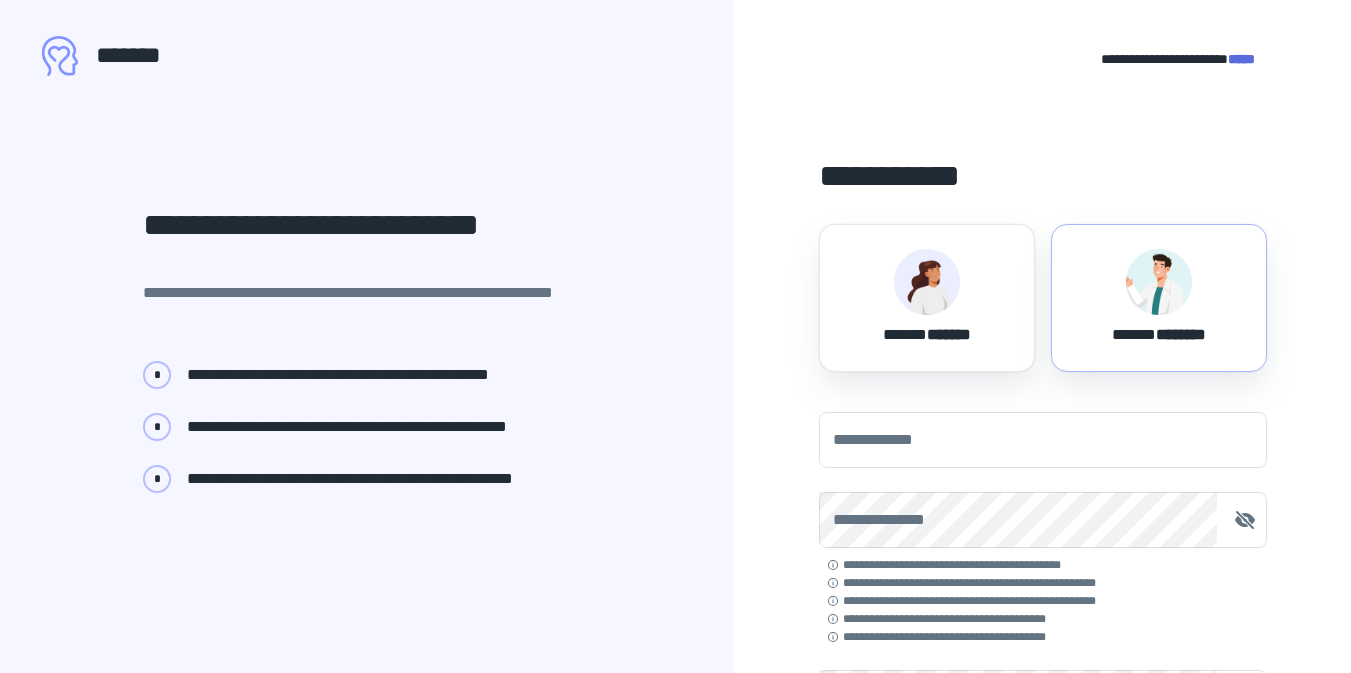 click at bounding box center [927, 282] 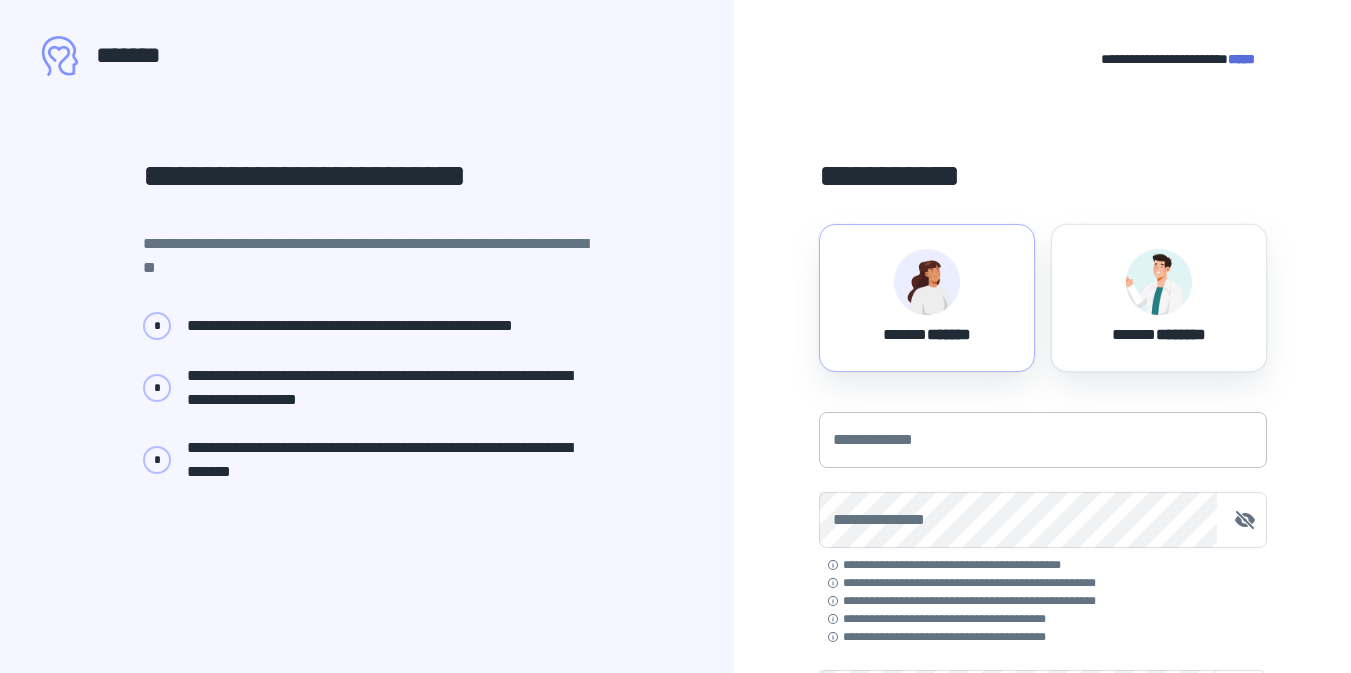 click on "**********" at bounding box center [1043, 440] 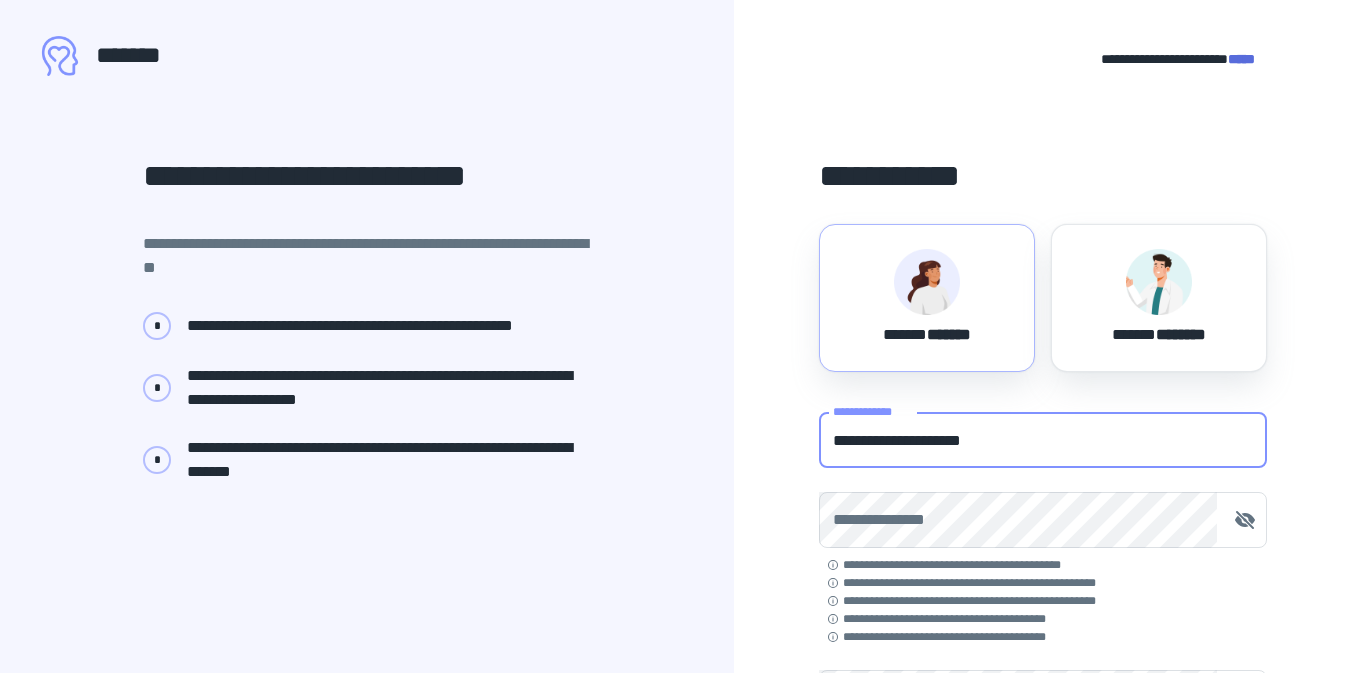 type on "**********" 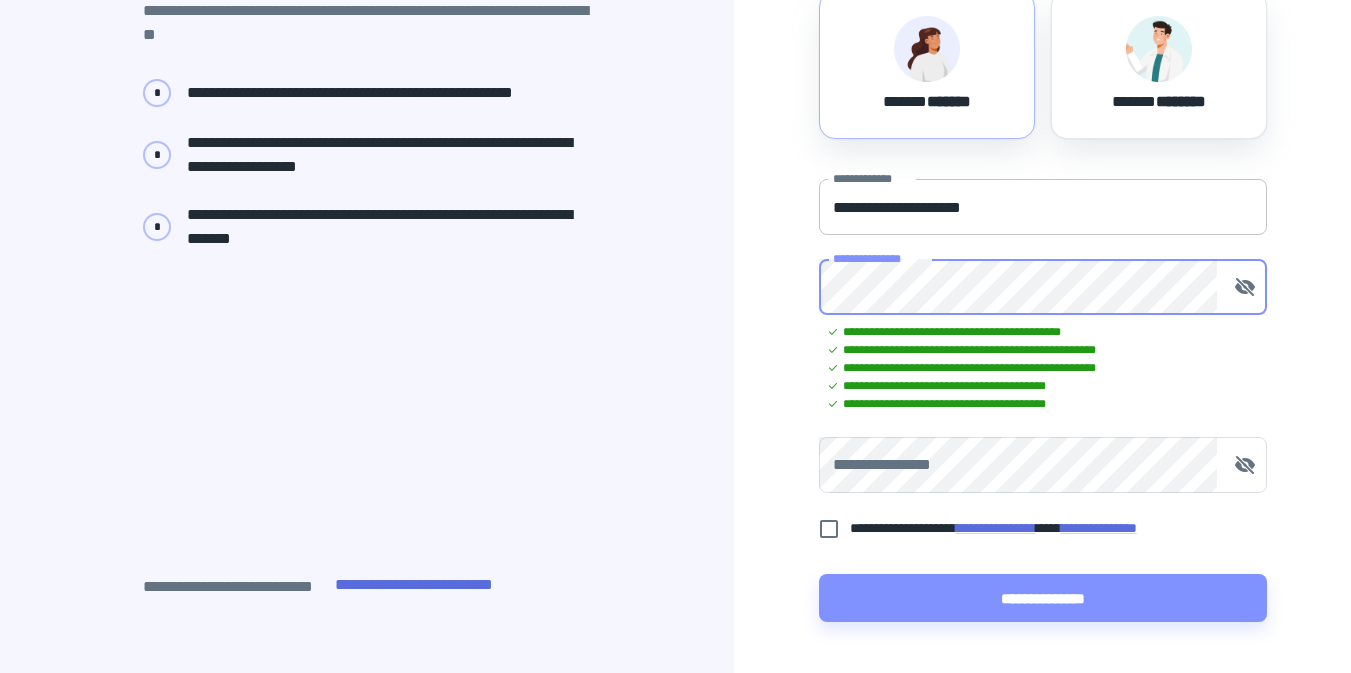 scroll, scrollTop: 234, scrollLeft: 0, axis: vertical 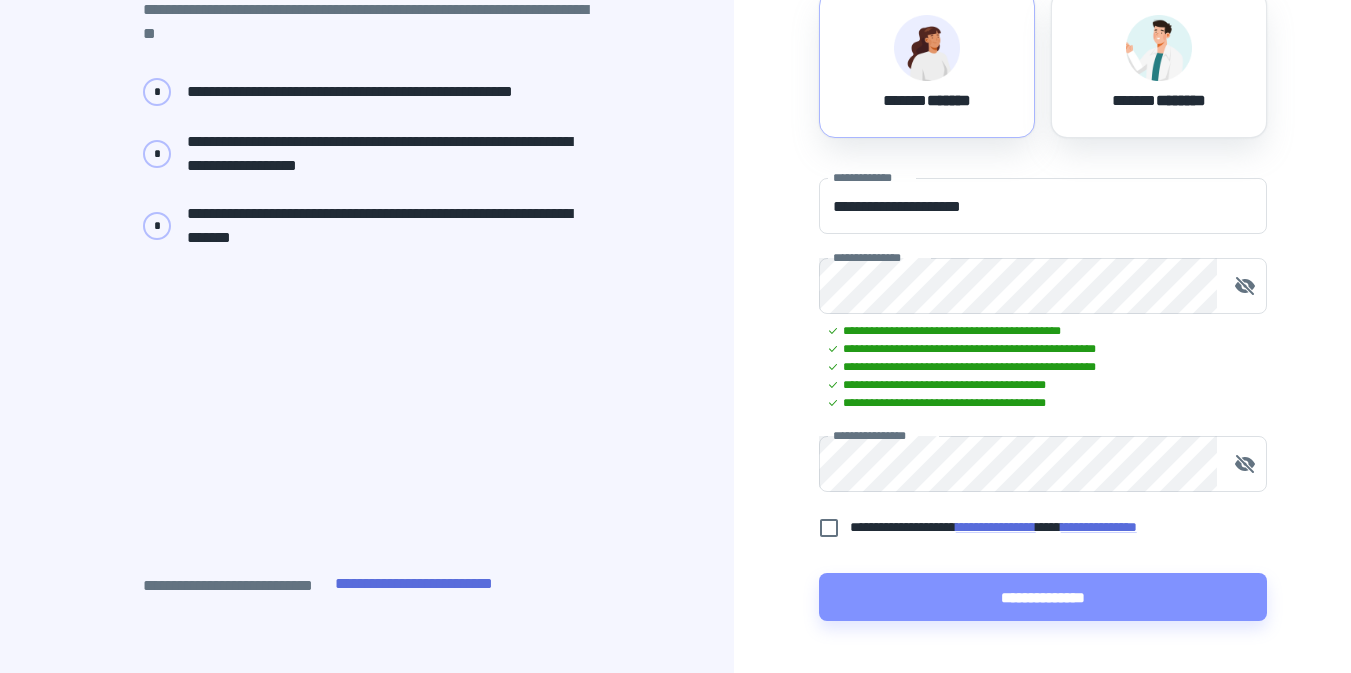 click on "**********" at bounding box center [1032, 527] 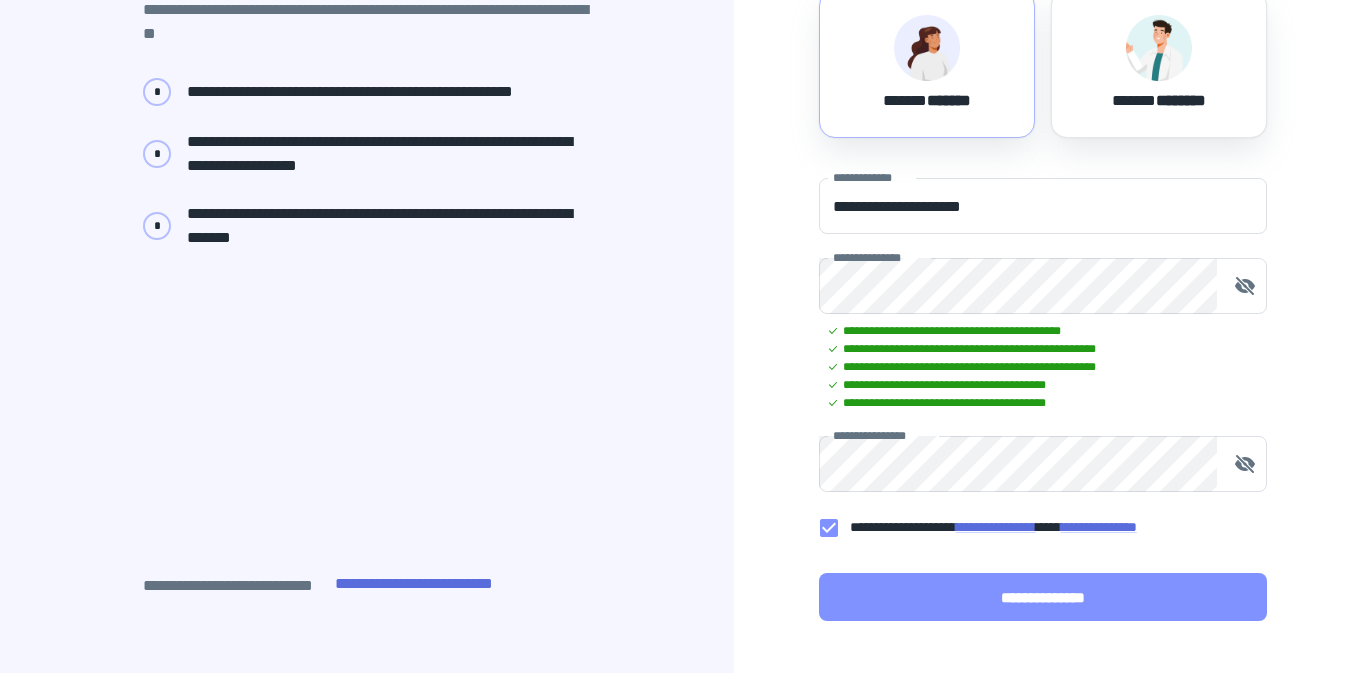 click on "**********" at bounding box center [1043, 597] 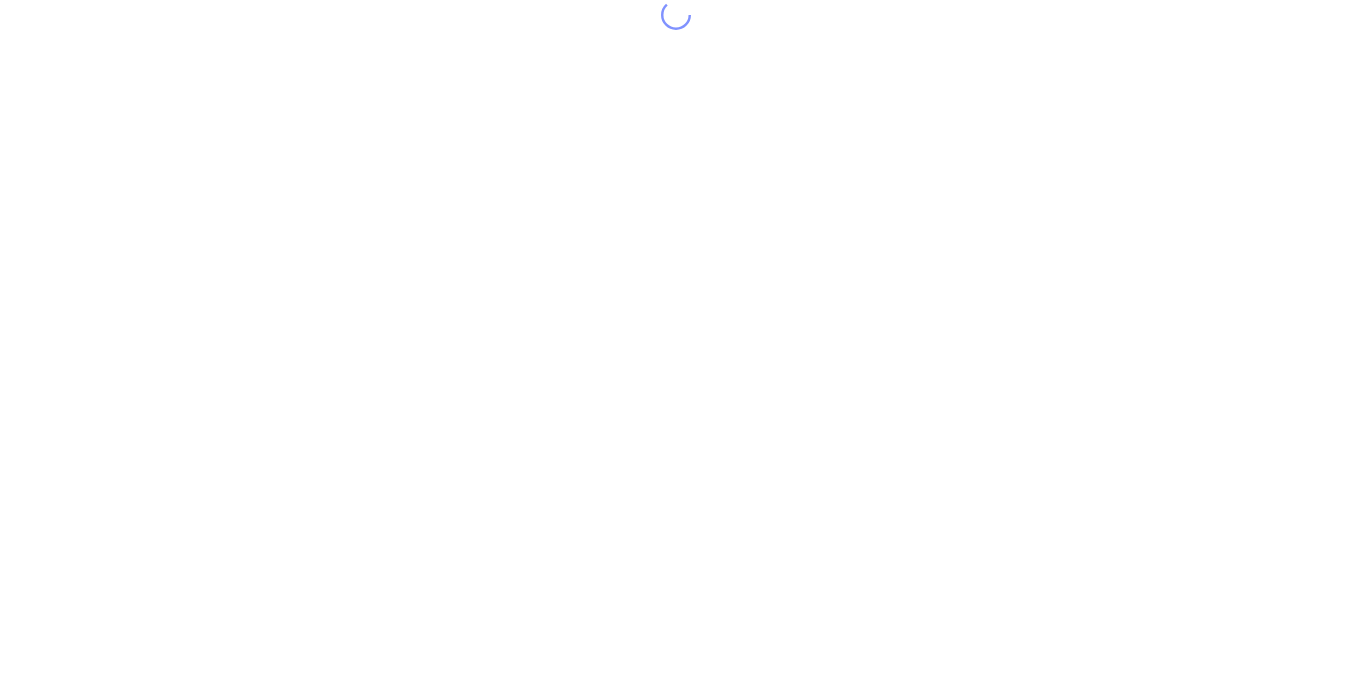 scroll, scrollTop: 0, scrollLeft: 0, axis: both 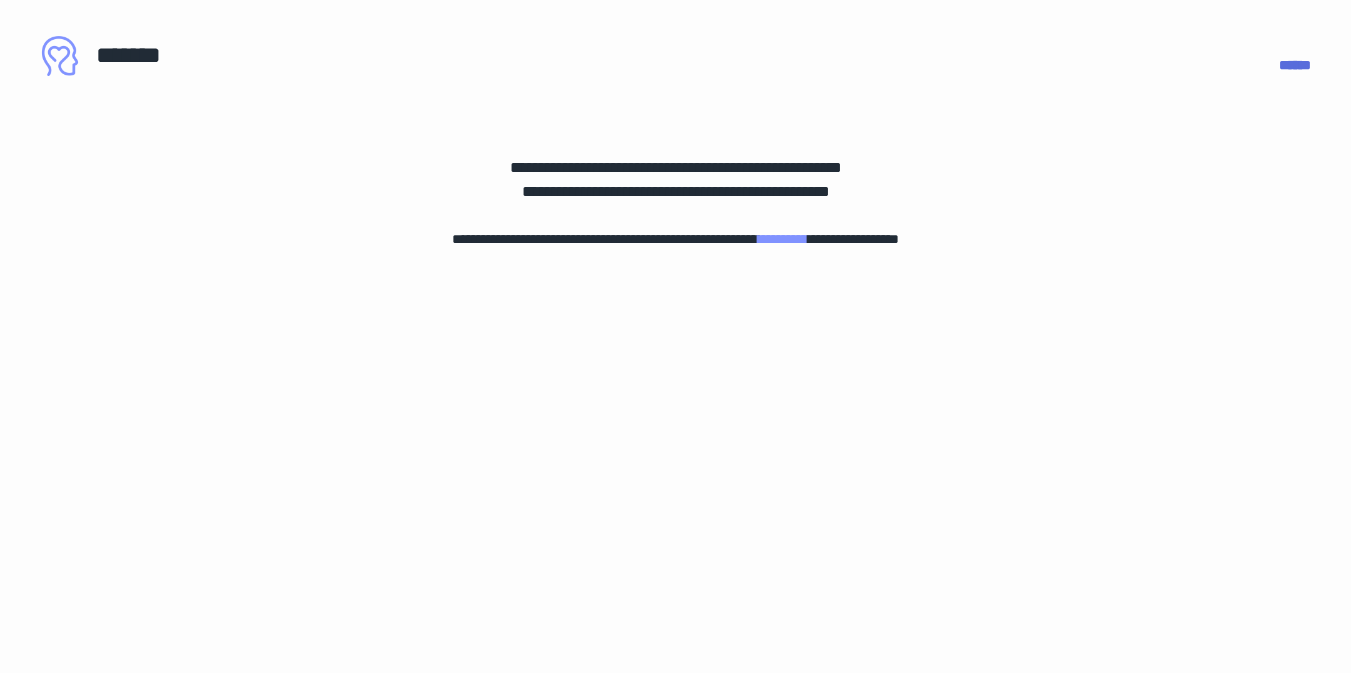 click on "**********" at bounding box center (783, 239) 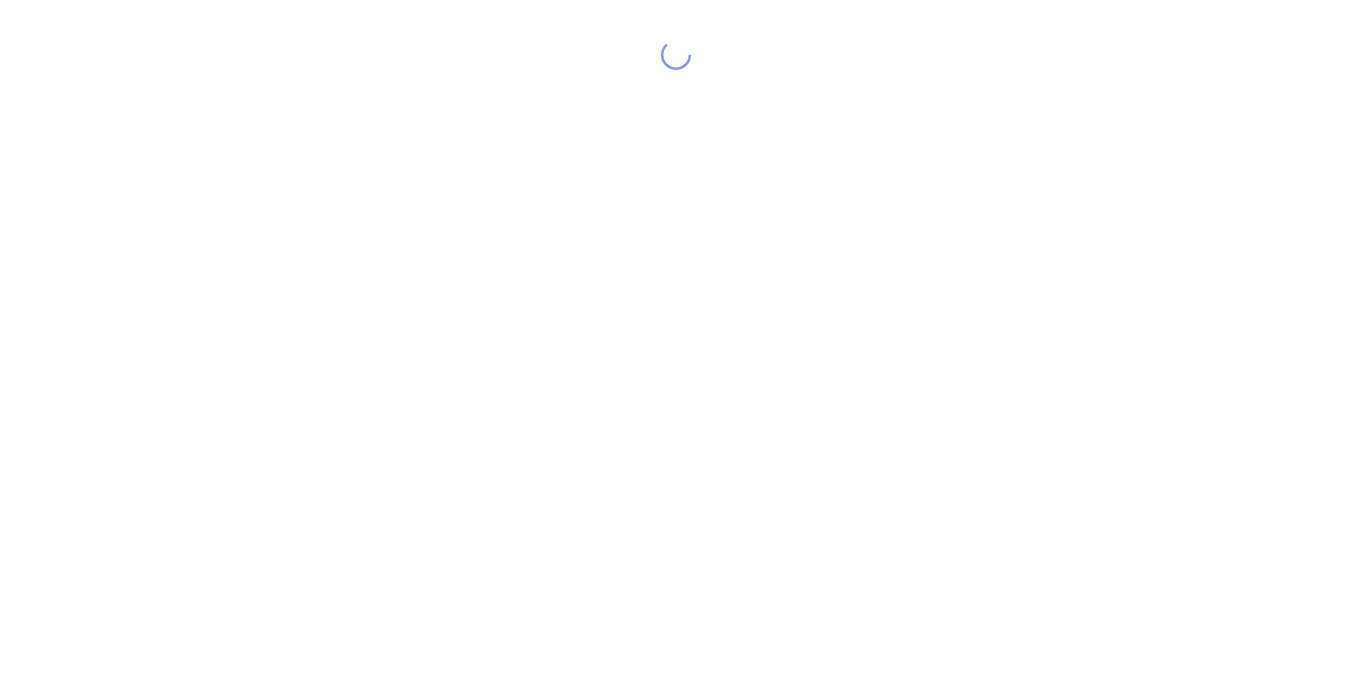 scroll, scrollTop: 0, scrollLeft: 0, axis: both 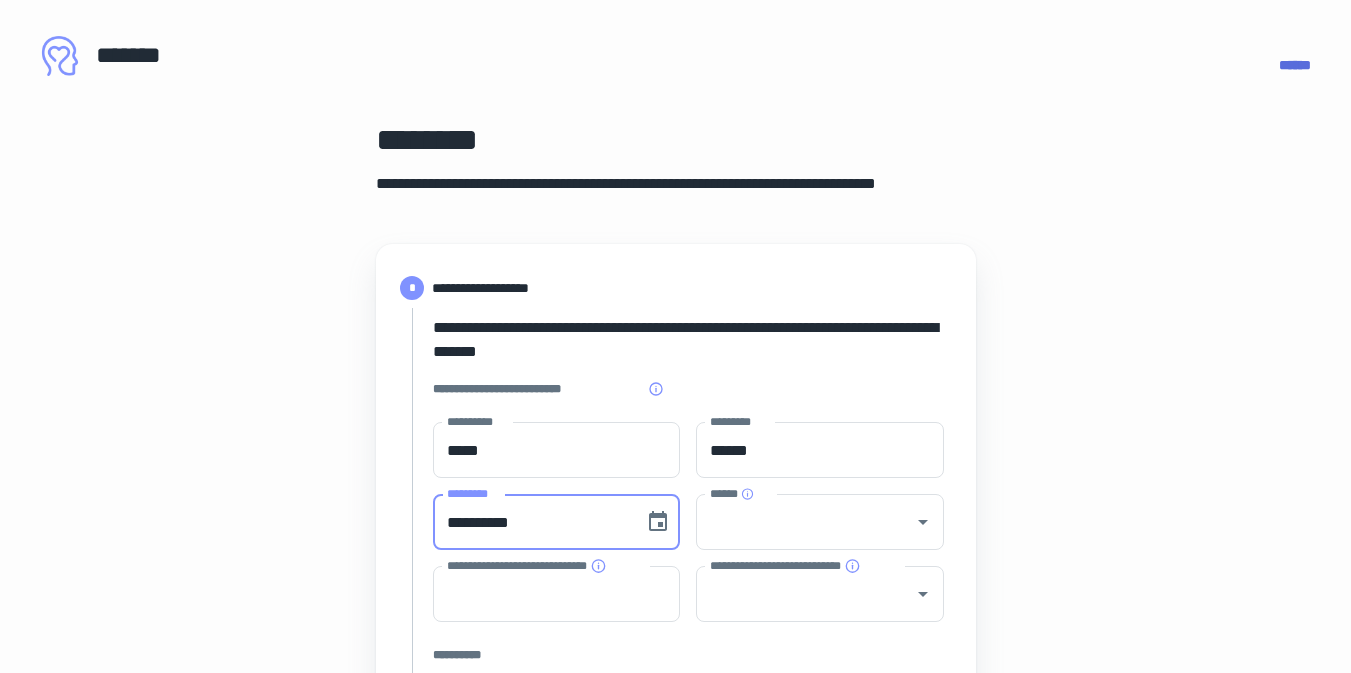 click on "**********" at bounding box center [532, 522] 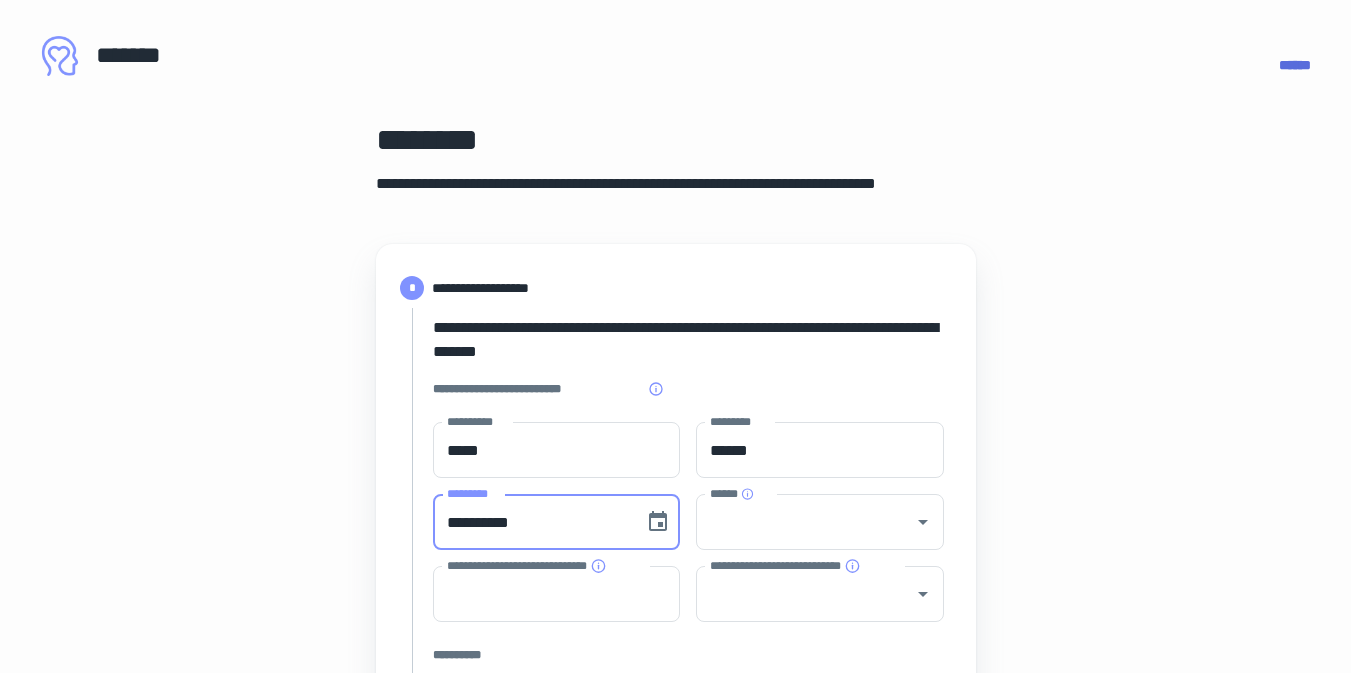 click on "**********" at bounding box center [688, 522] 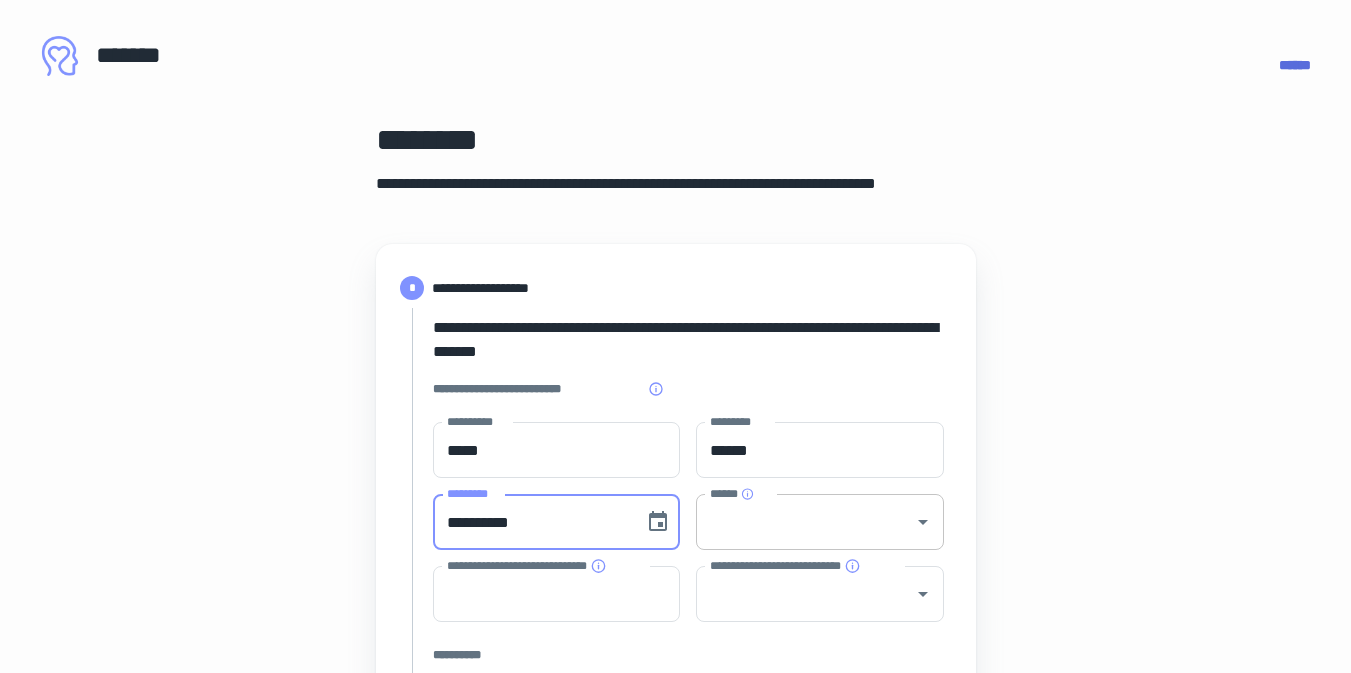 type on "**********" 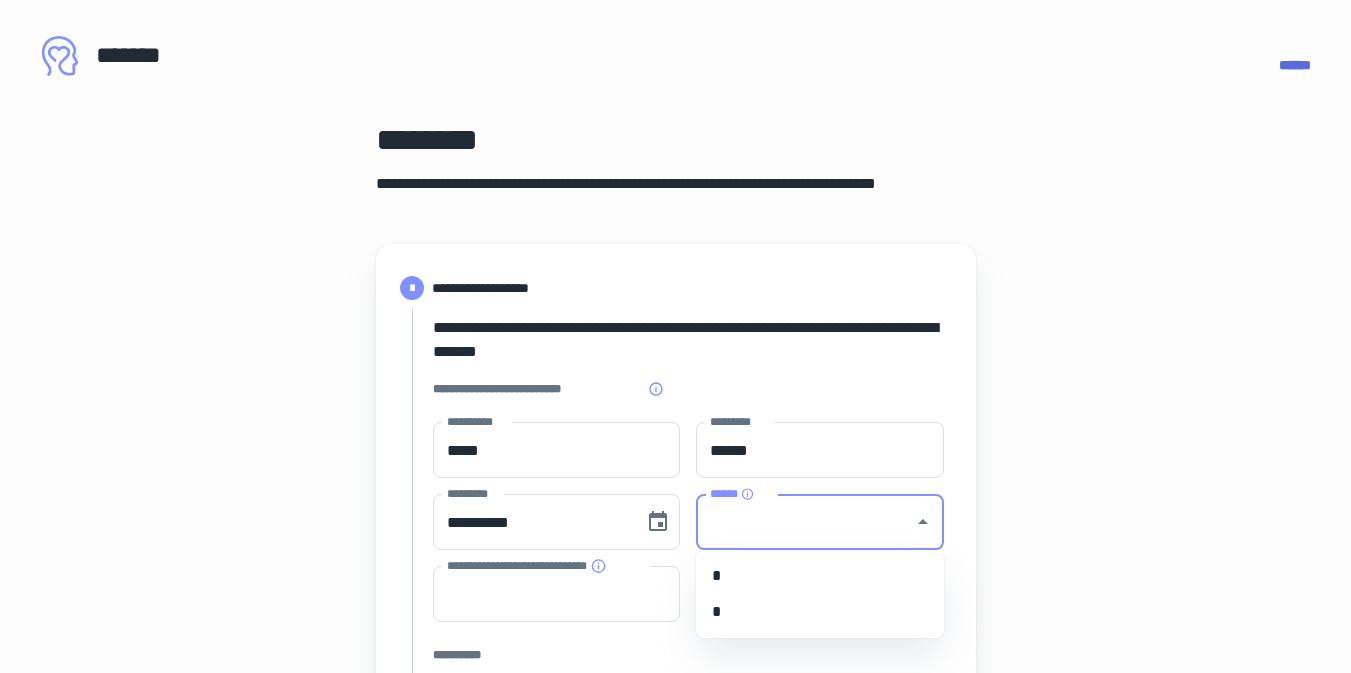 click on "*" at bounding box center (820, 612) 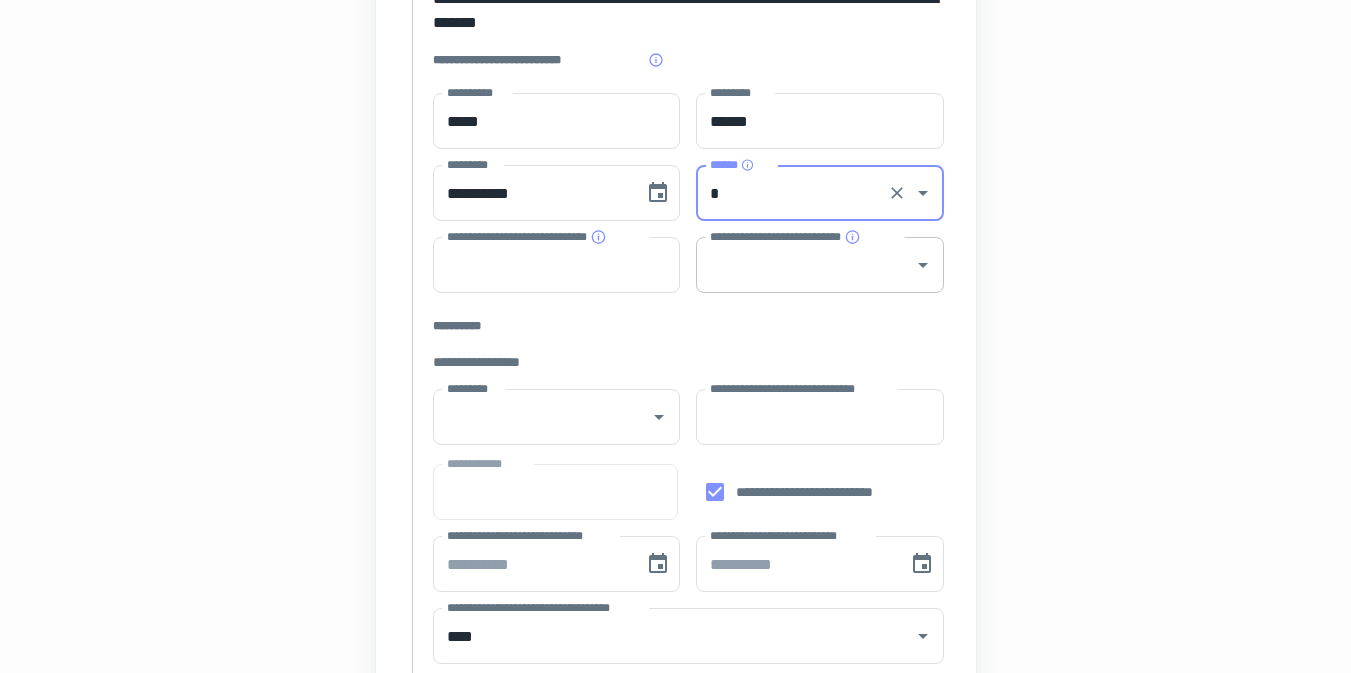 scroll, scrollTop: 332, scrollLeft: 0, axis: vertical 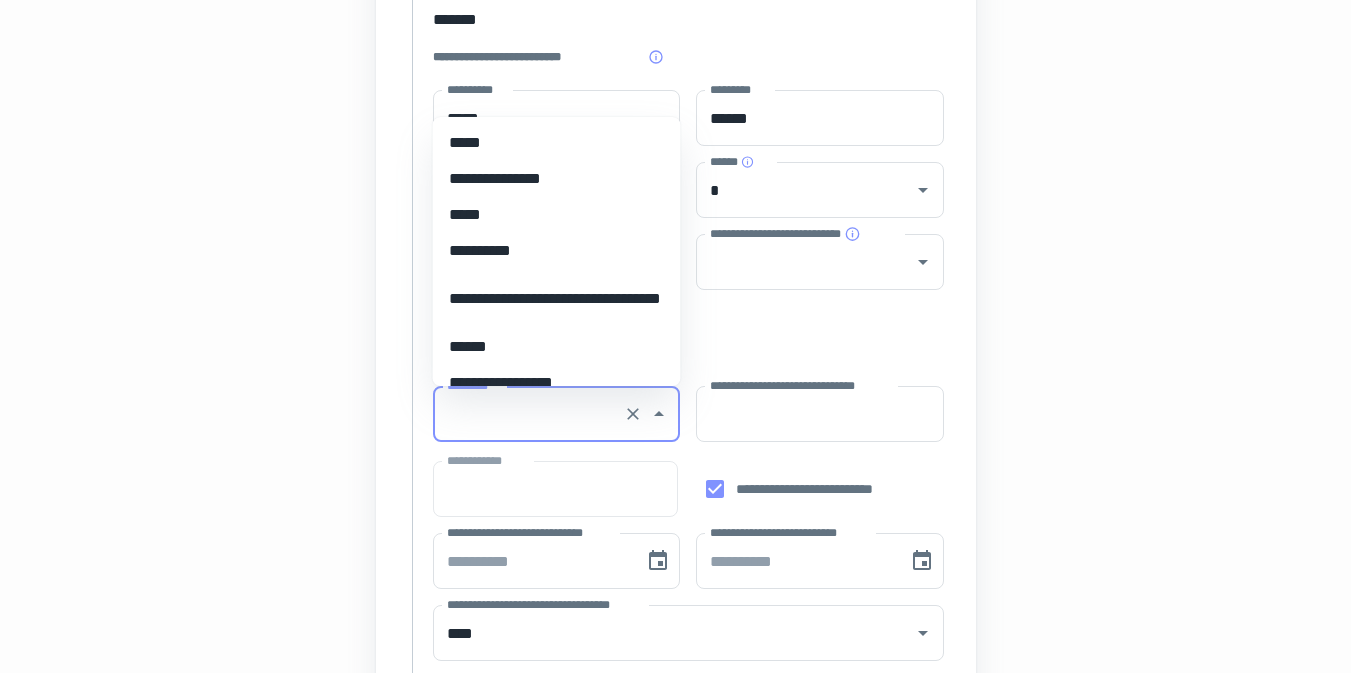 click on "*********" at bounding box center [529, 414] 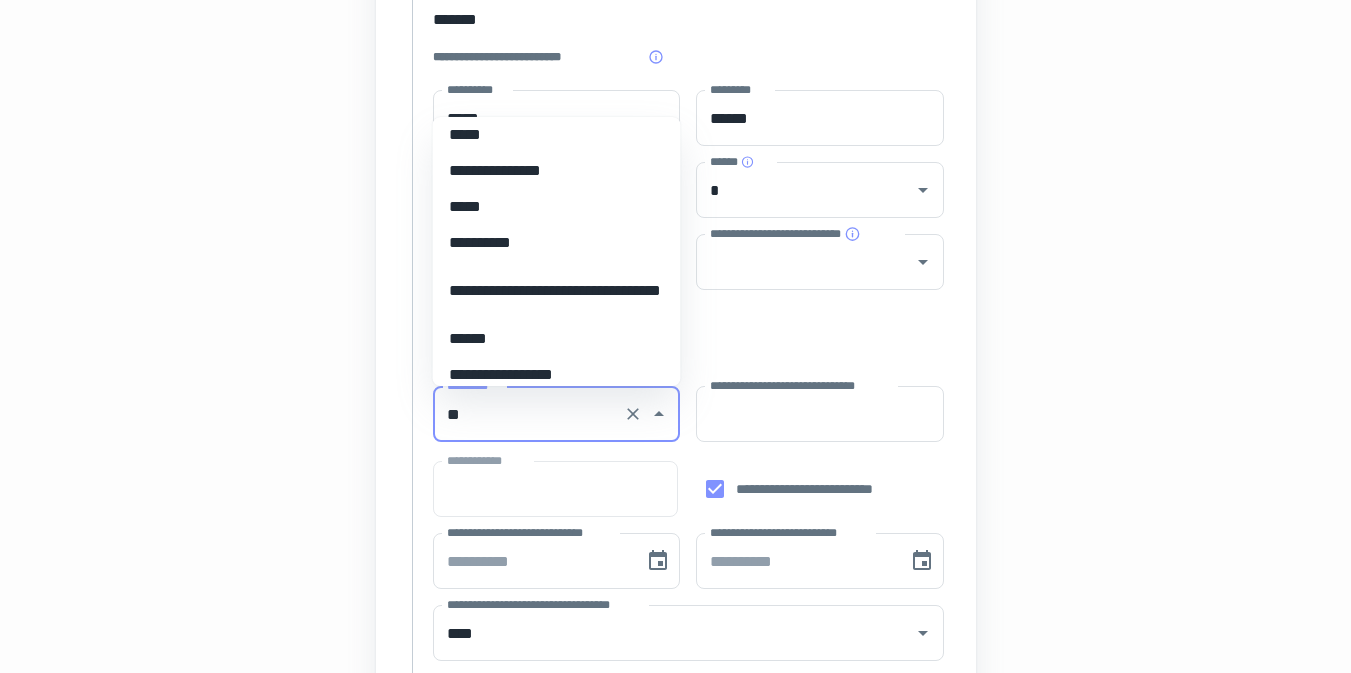 scroll, scrollTop: 0, scrollLeft: 0, axis: both 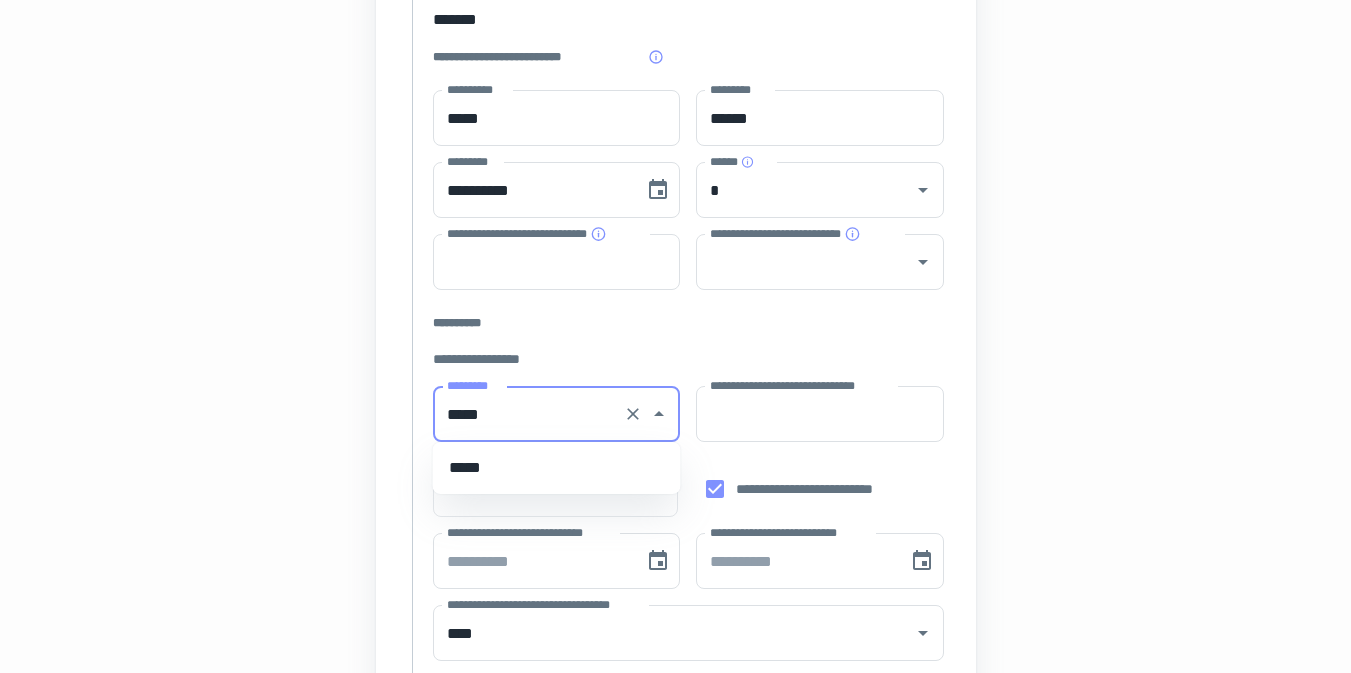 click on "*****" at bounding box center [557, 468] 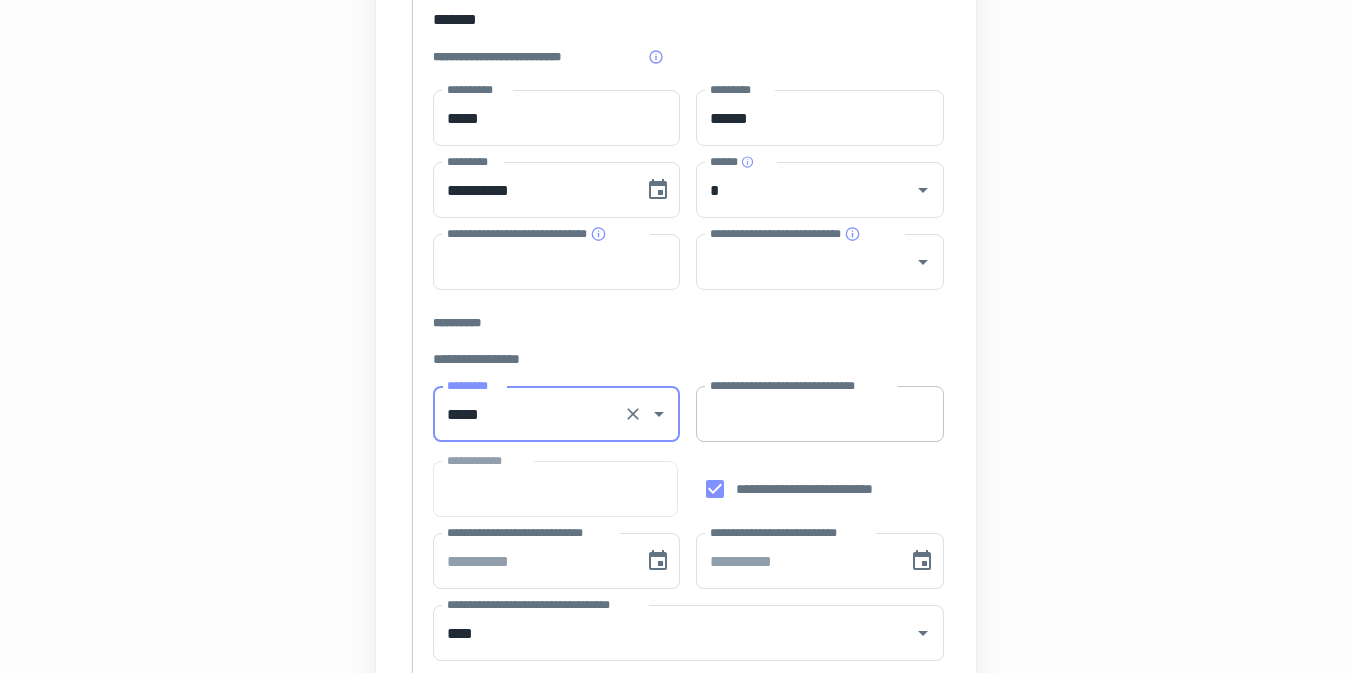 type on "*****" 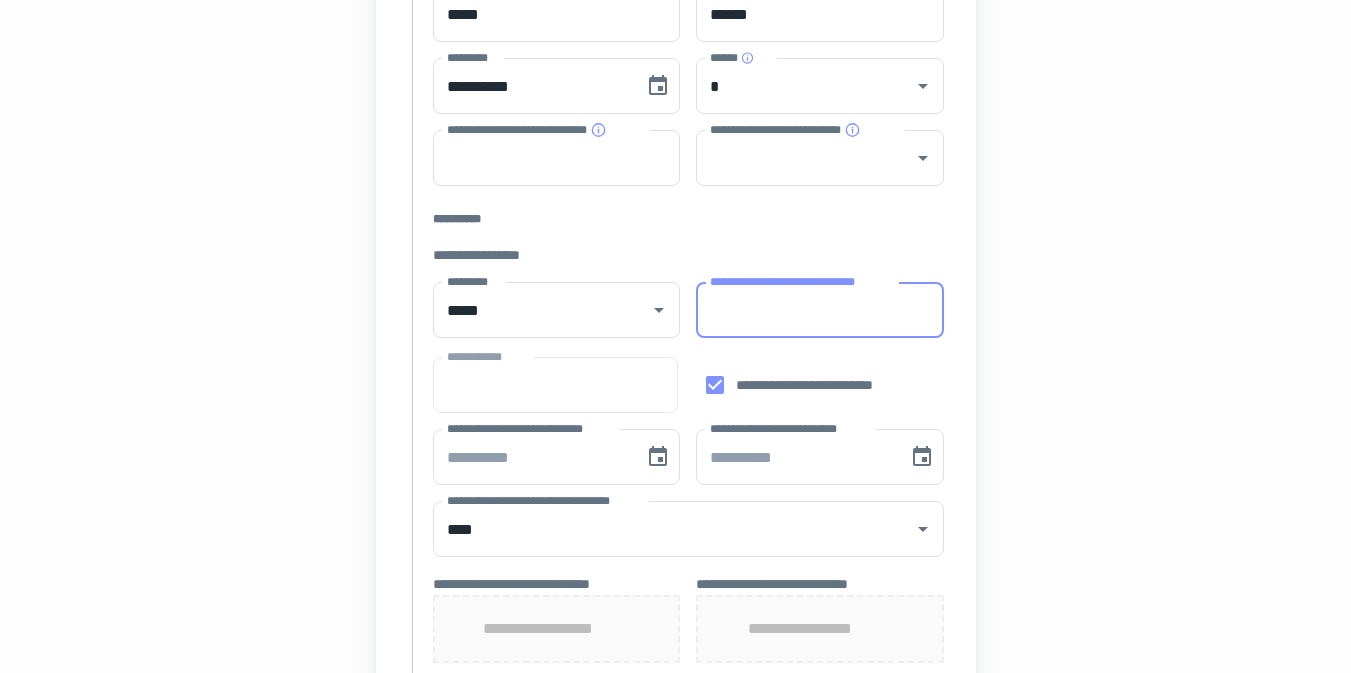 scroll, scrollTop: 504, scrollLeft: 0, axis: vertical 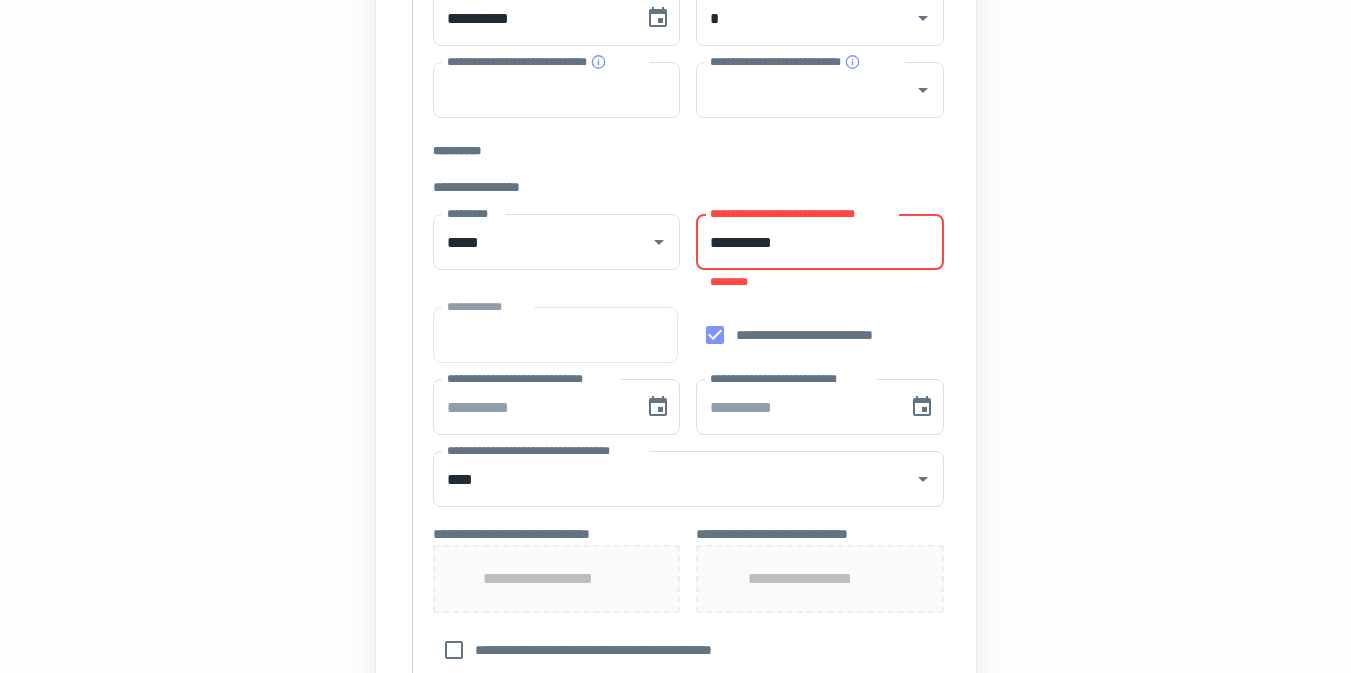 type on "**********" 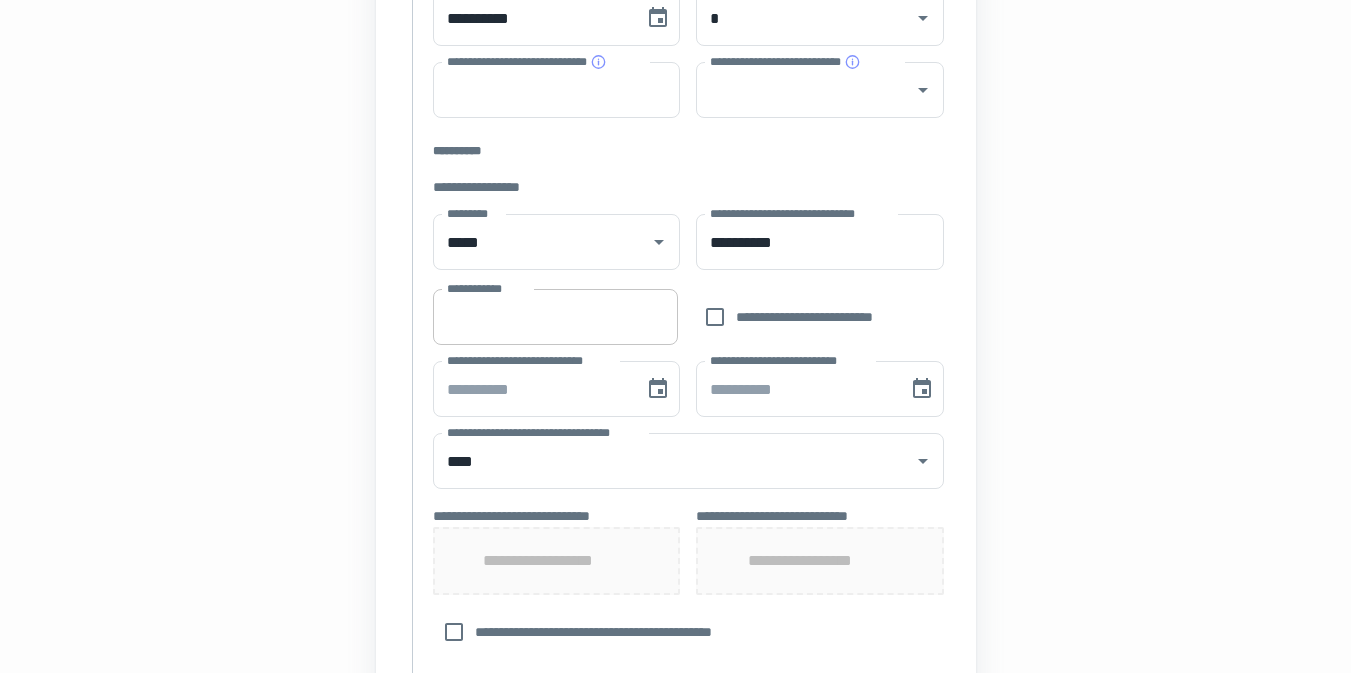 click on "**********" at bounding box center (555, 317) 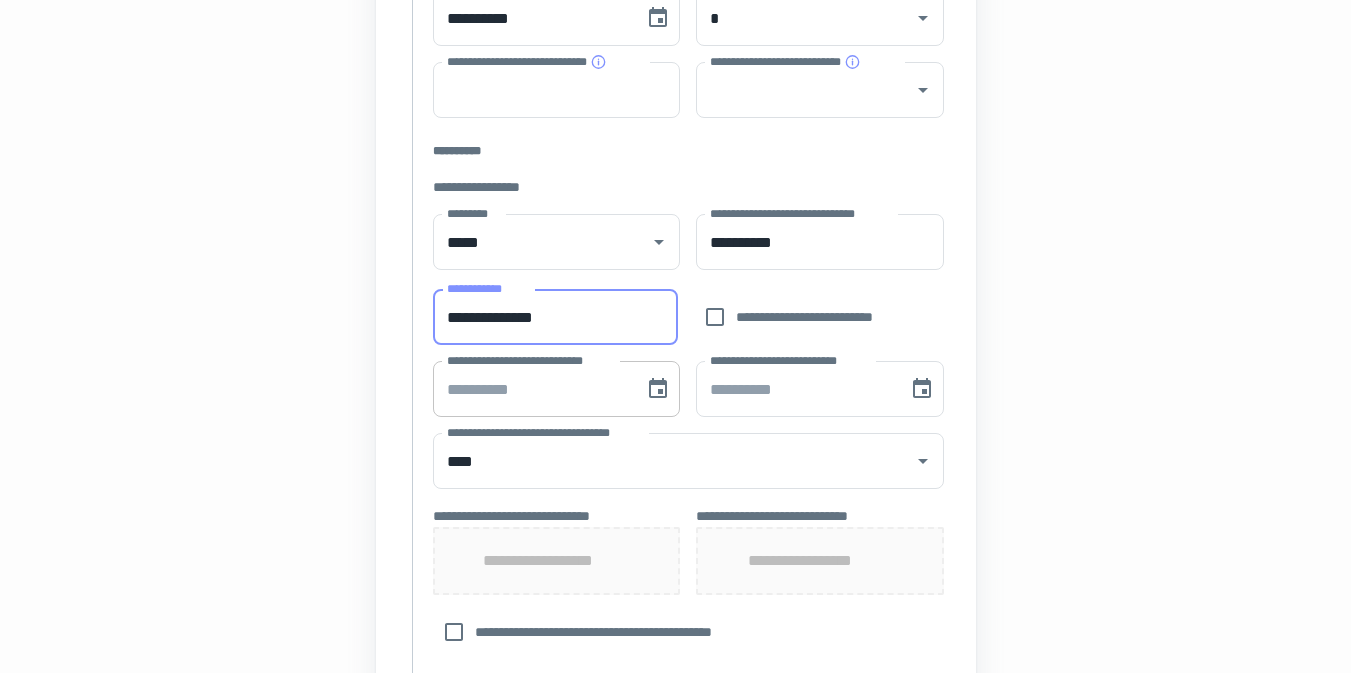 type on "**********" 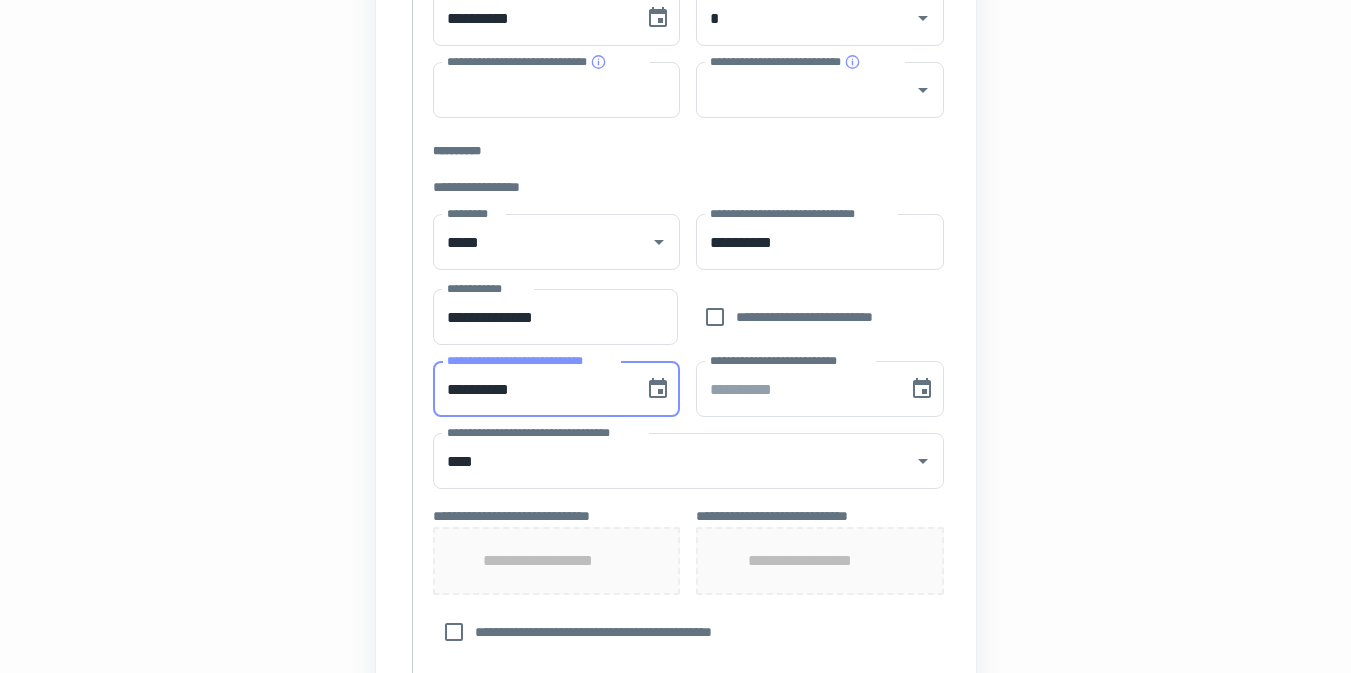 click on "**********" at bounding box center [532, 389] 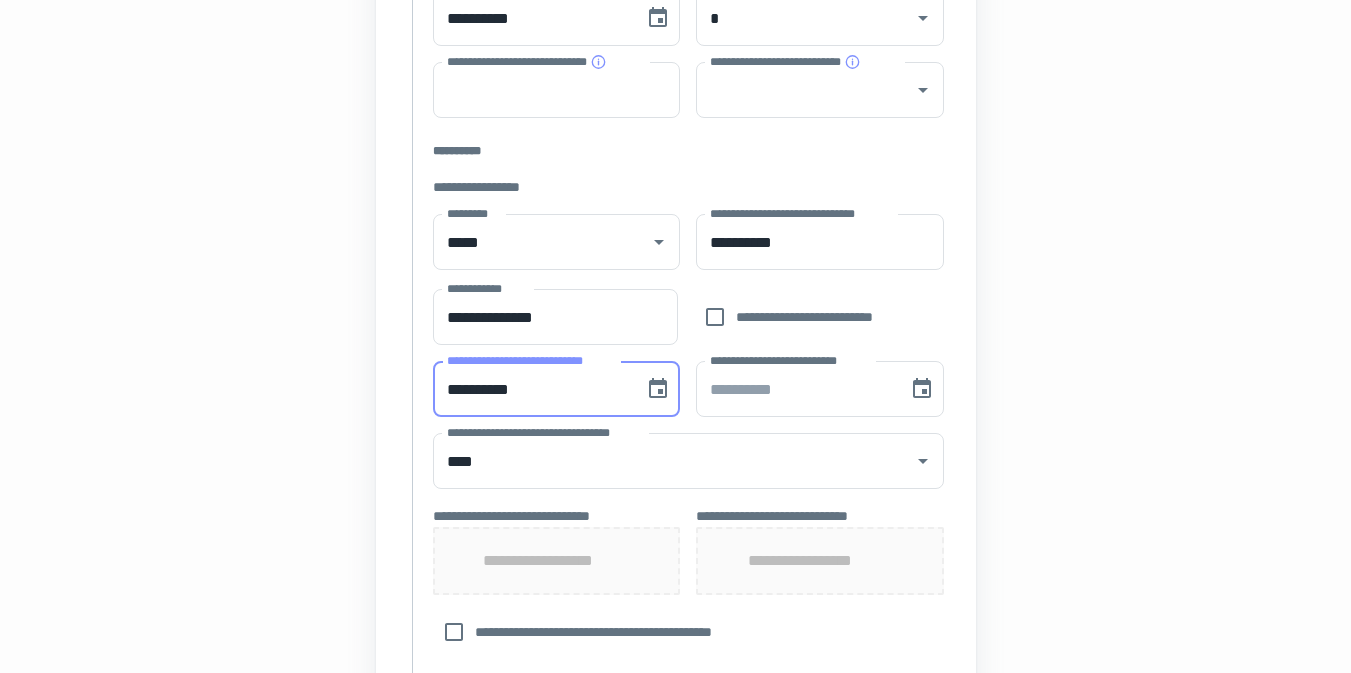 click on "**********" at bounding box center [532, 389] 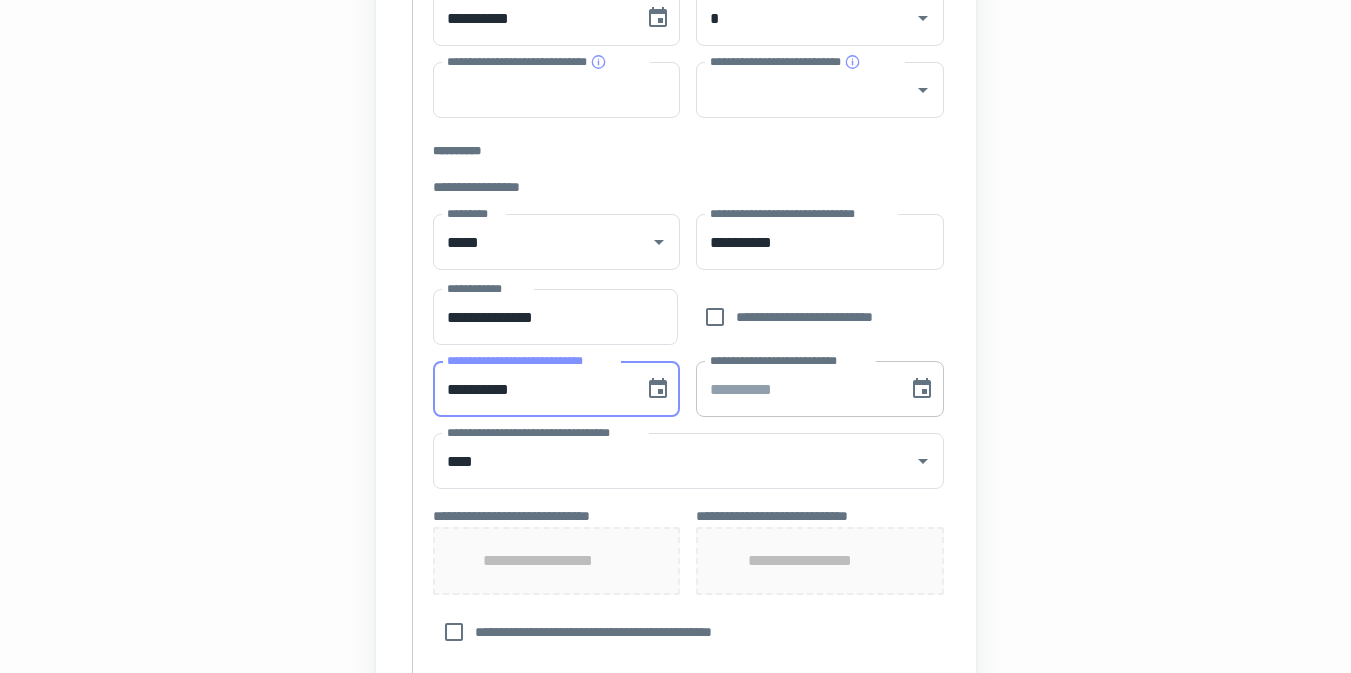 type on "**********" 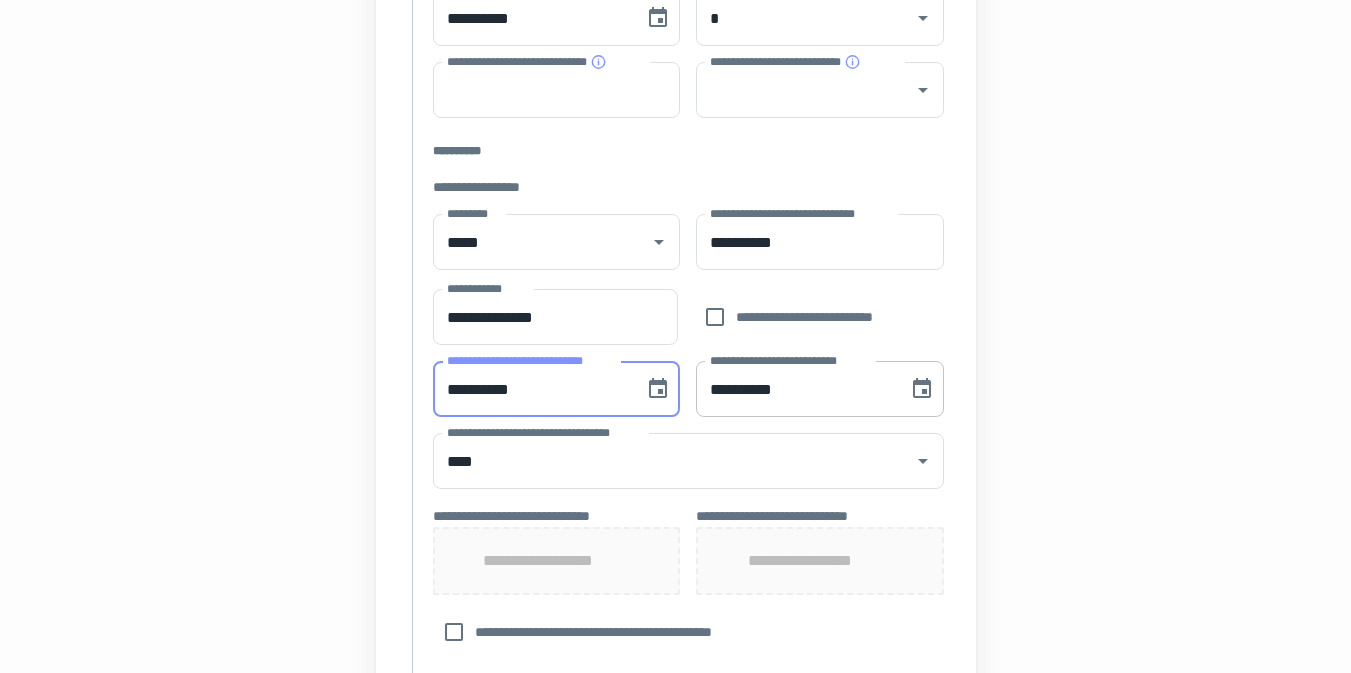 click on "**********" at bounding box center [795, 389] 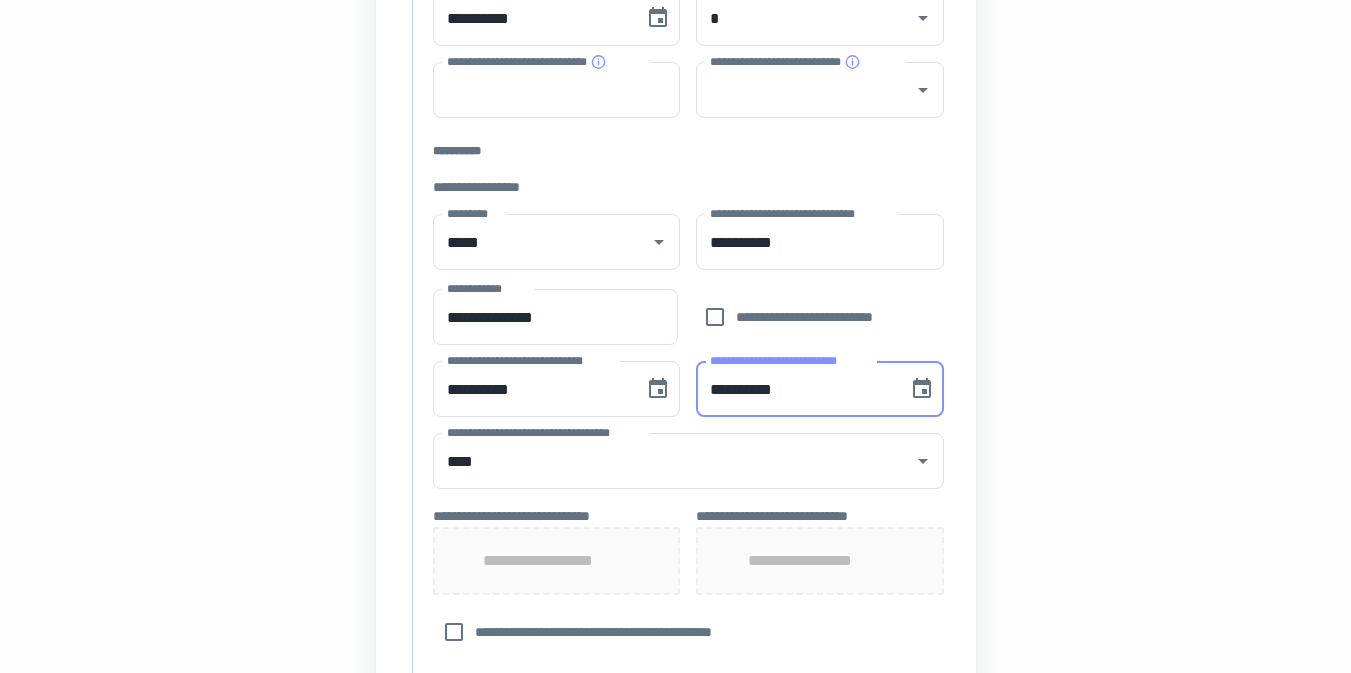 click on "**********" at bounding box center [795, 389] 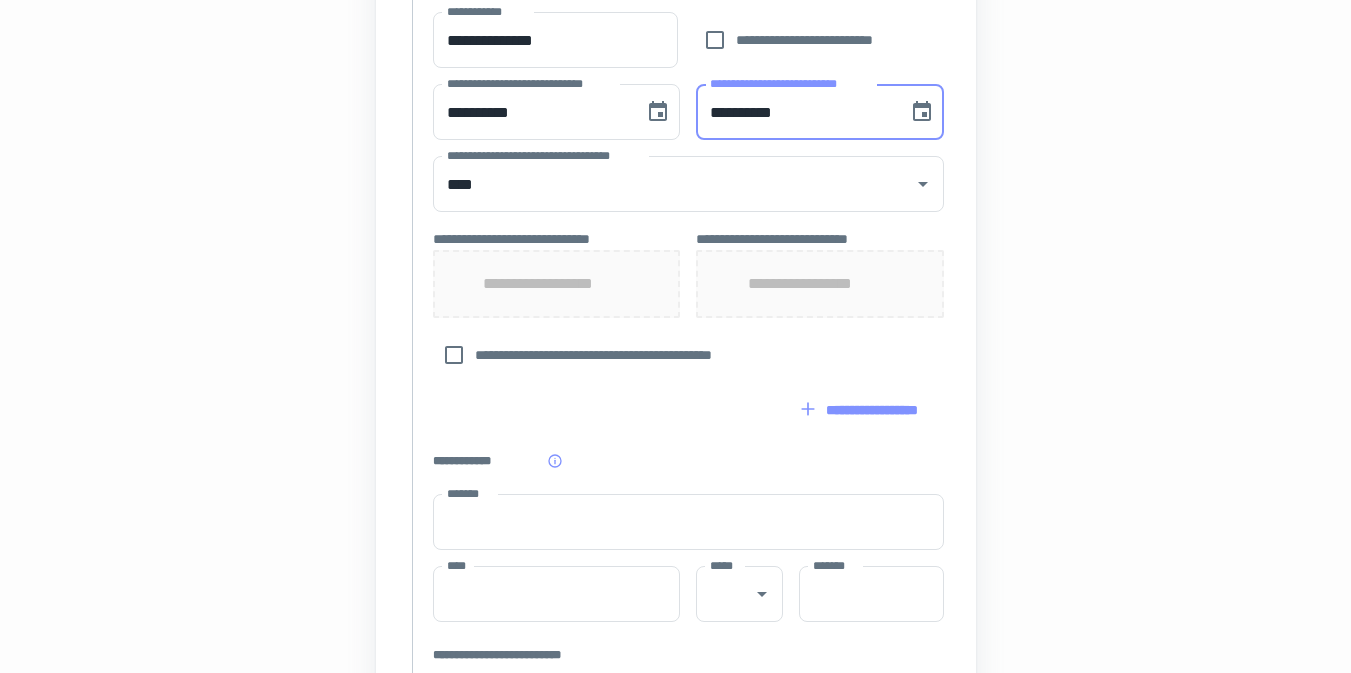 scroll, scrollTop: 788, scrollLeft: 0, axis: vertical 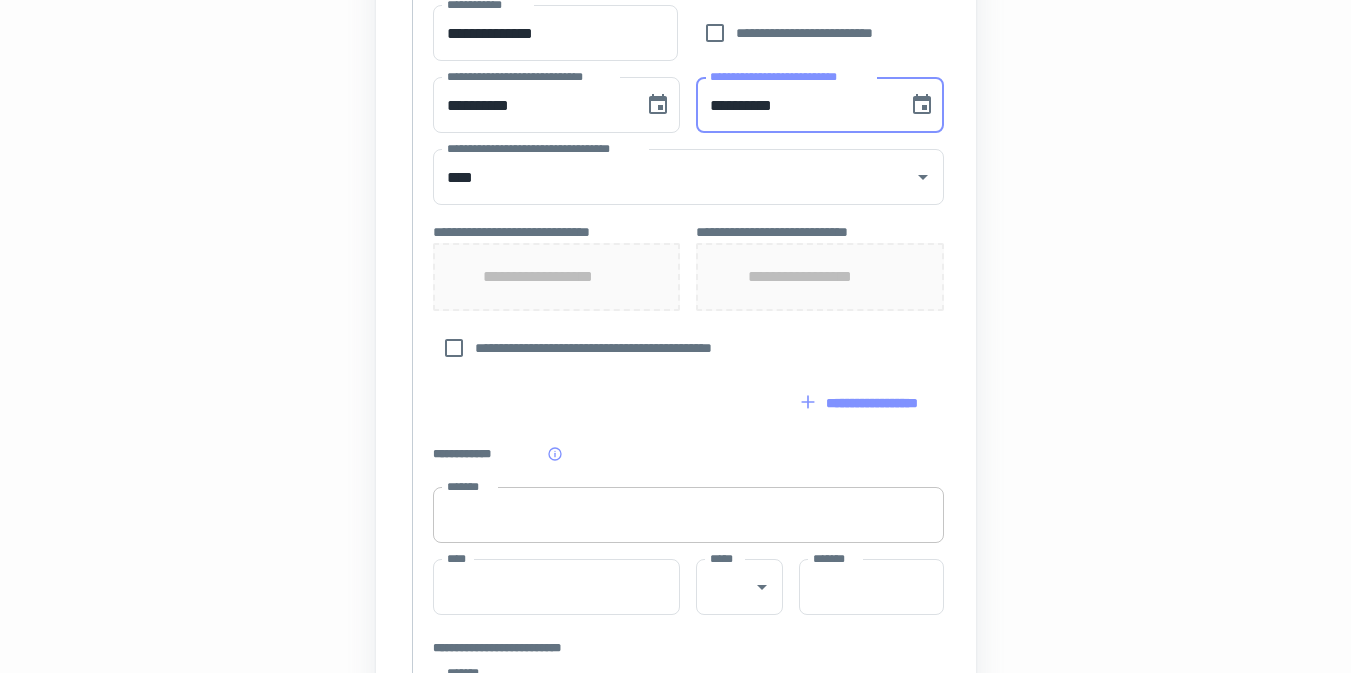 type on "**********" 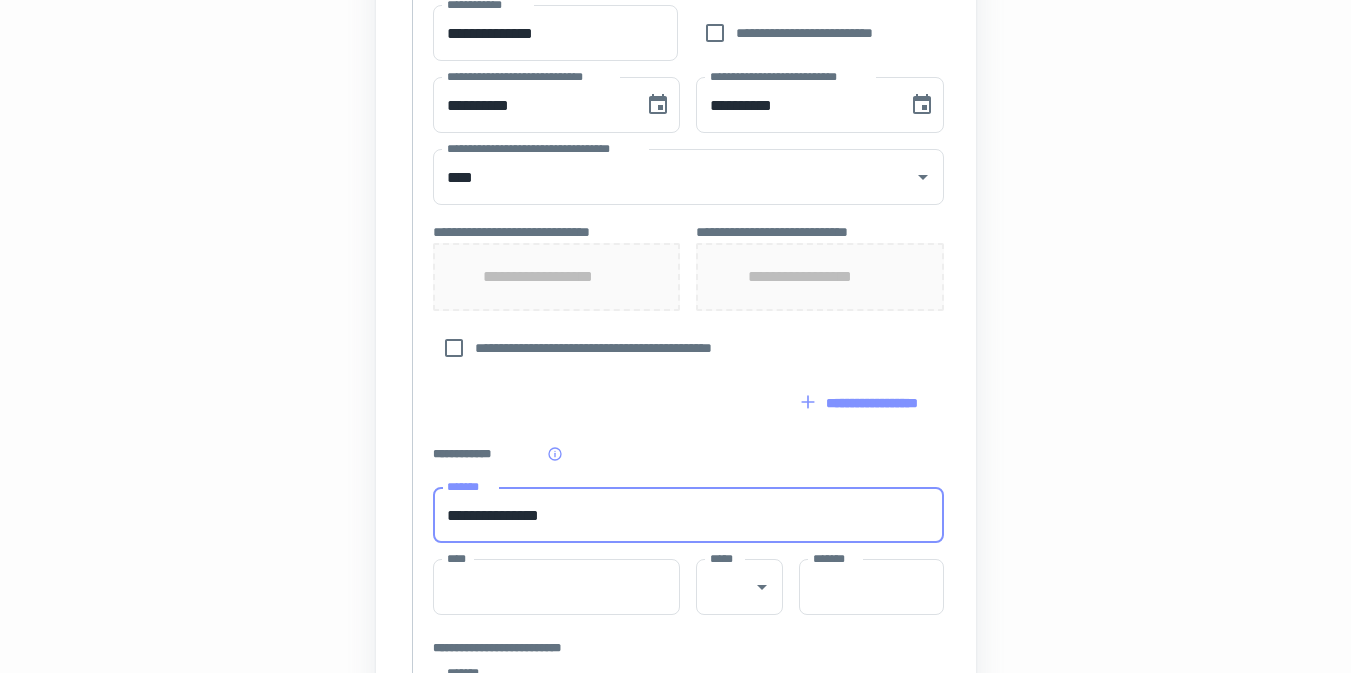 type on "**********" 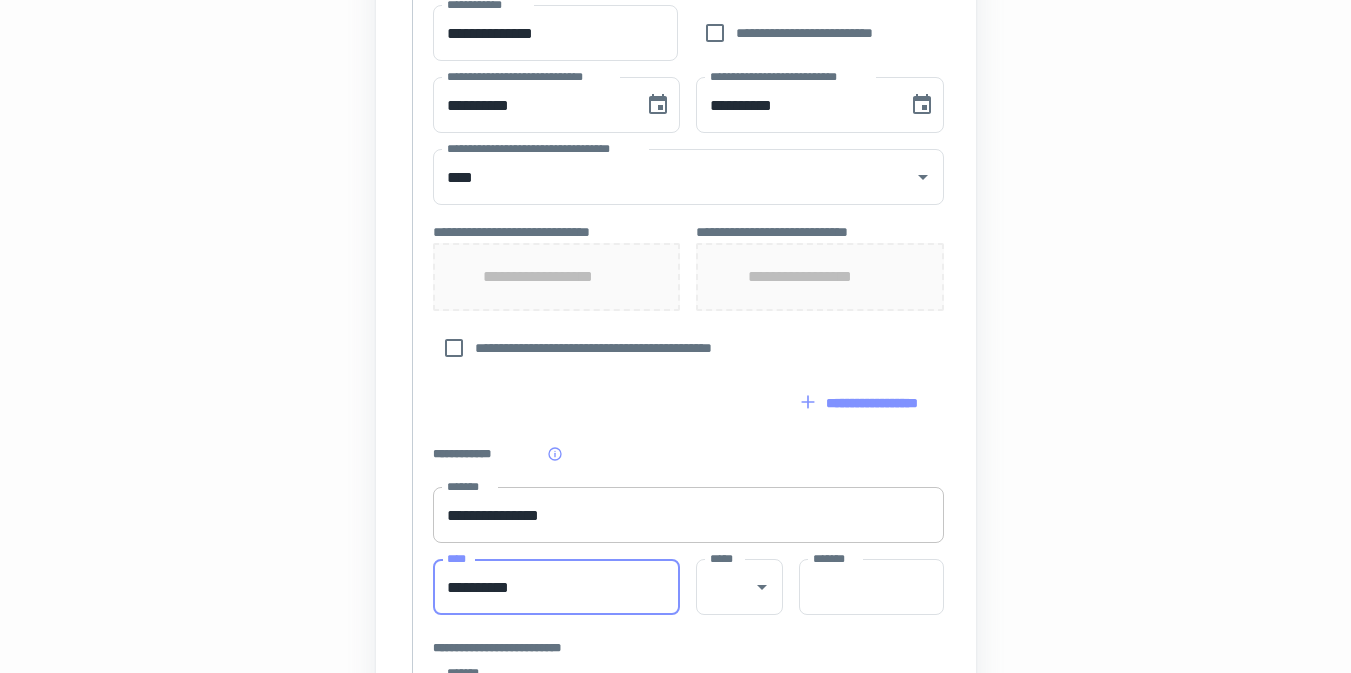 type on "**********" 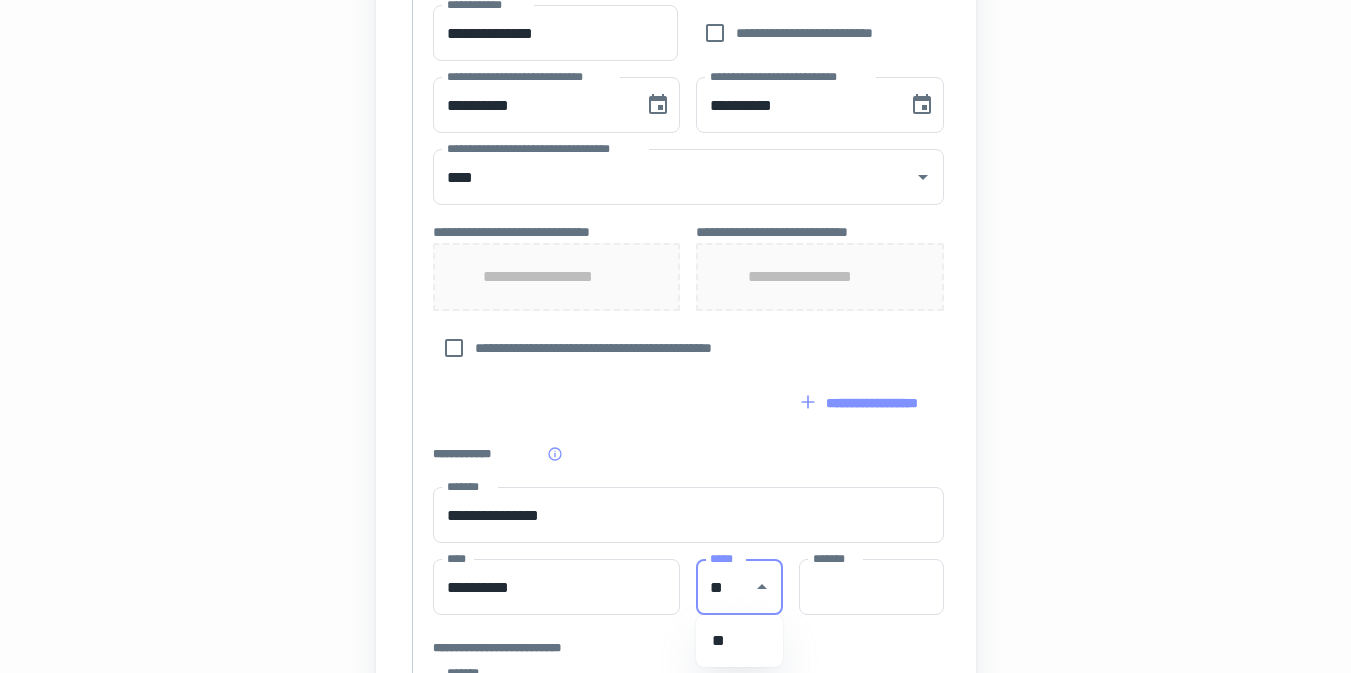 click on "**" at bounding box center [739, 641] 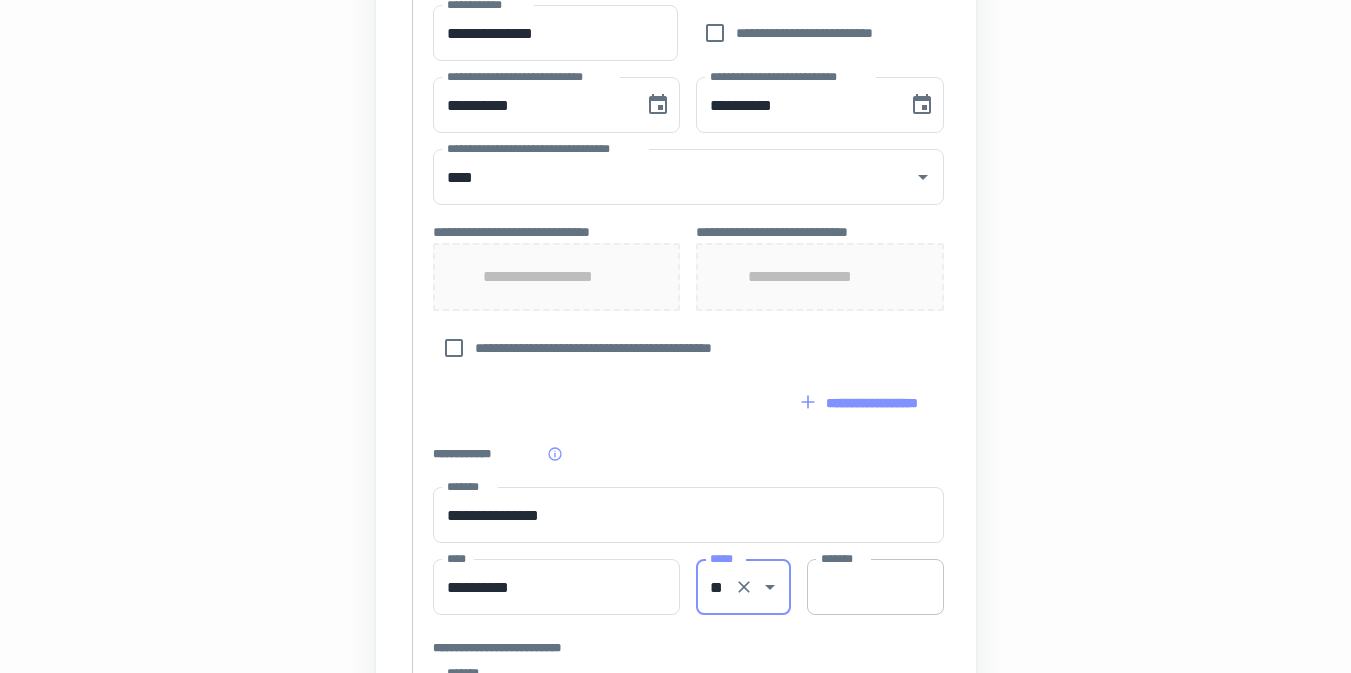 type on "**" 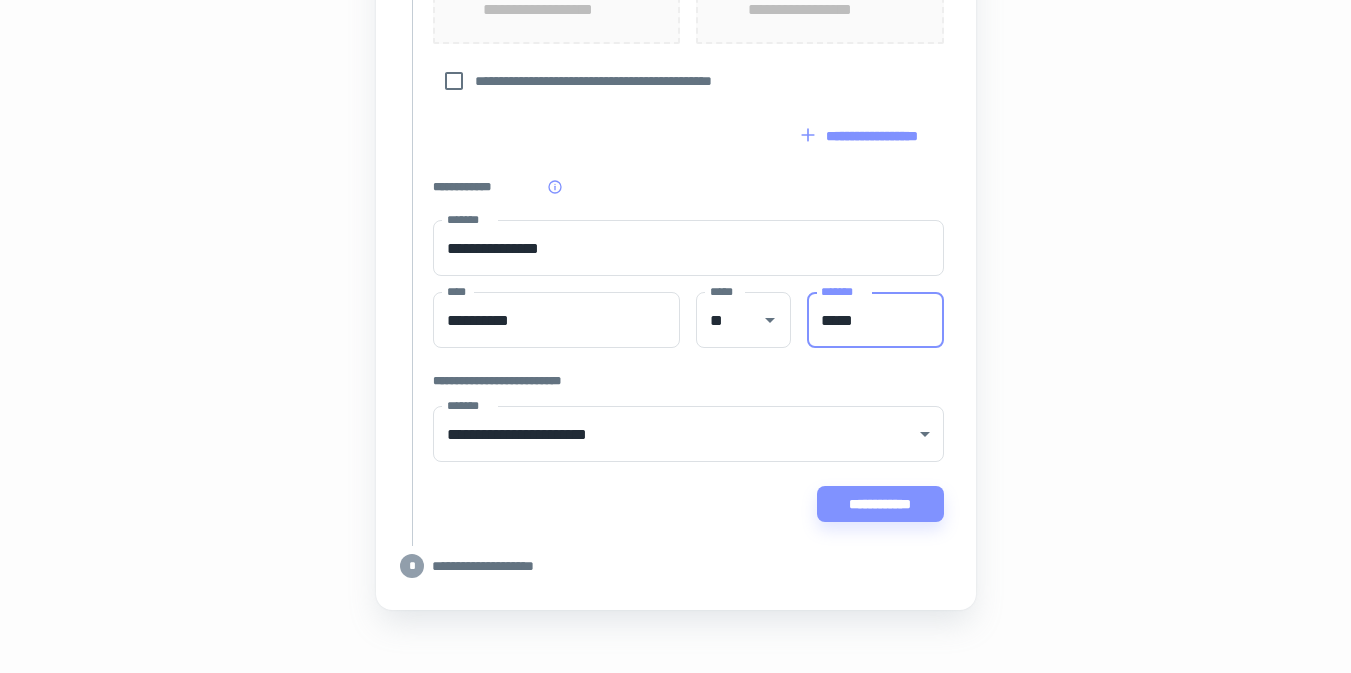 scroll, scrollTop: 1072, scrollLeft: 0, axis: vertical 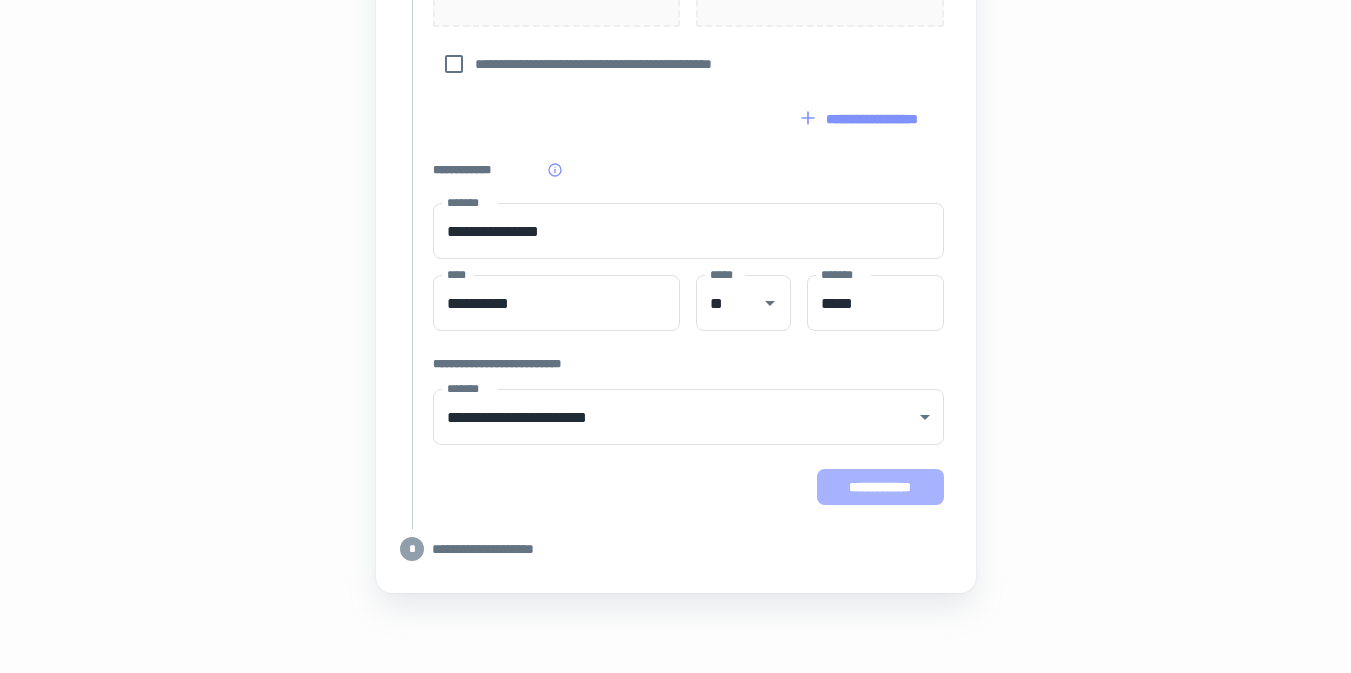 click on "**********" at bounding box center (880, 487) 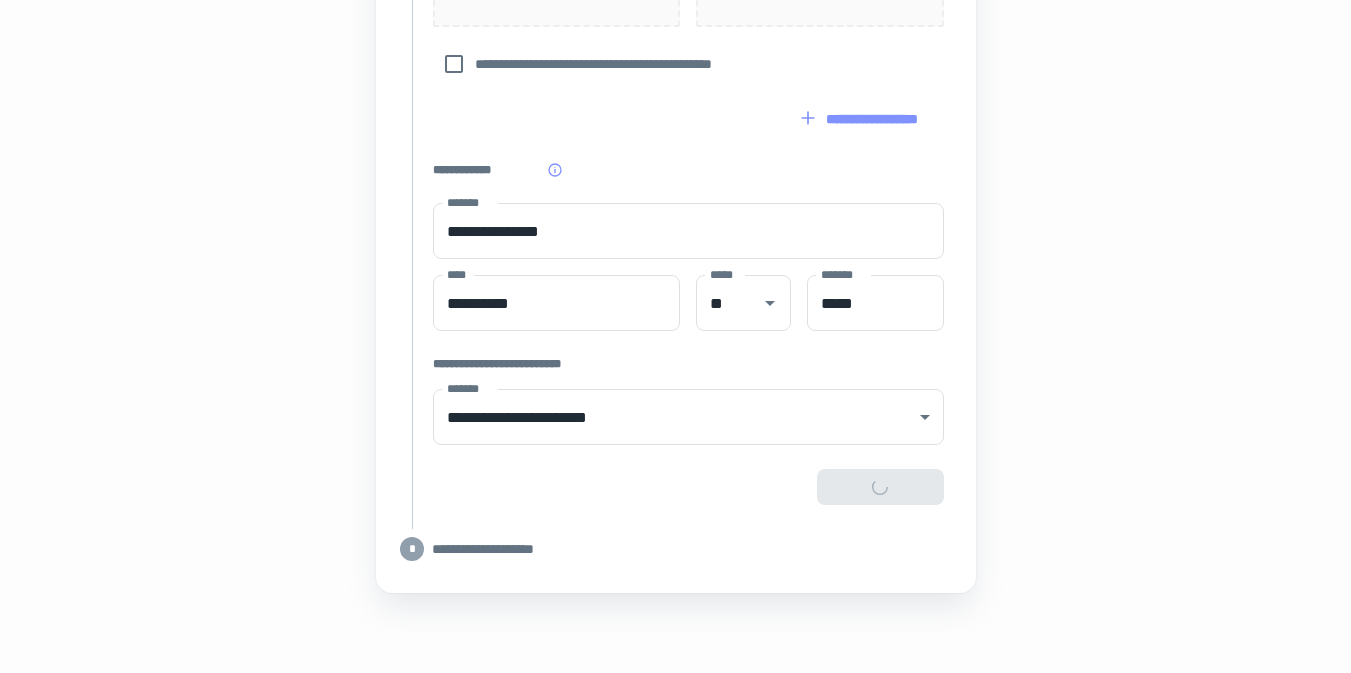 type on "**********" 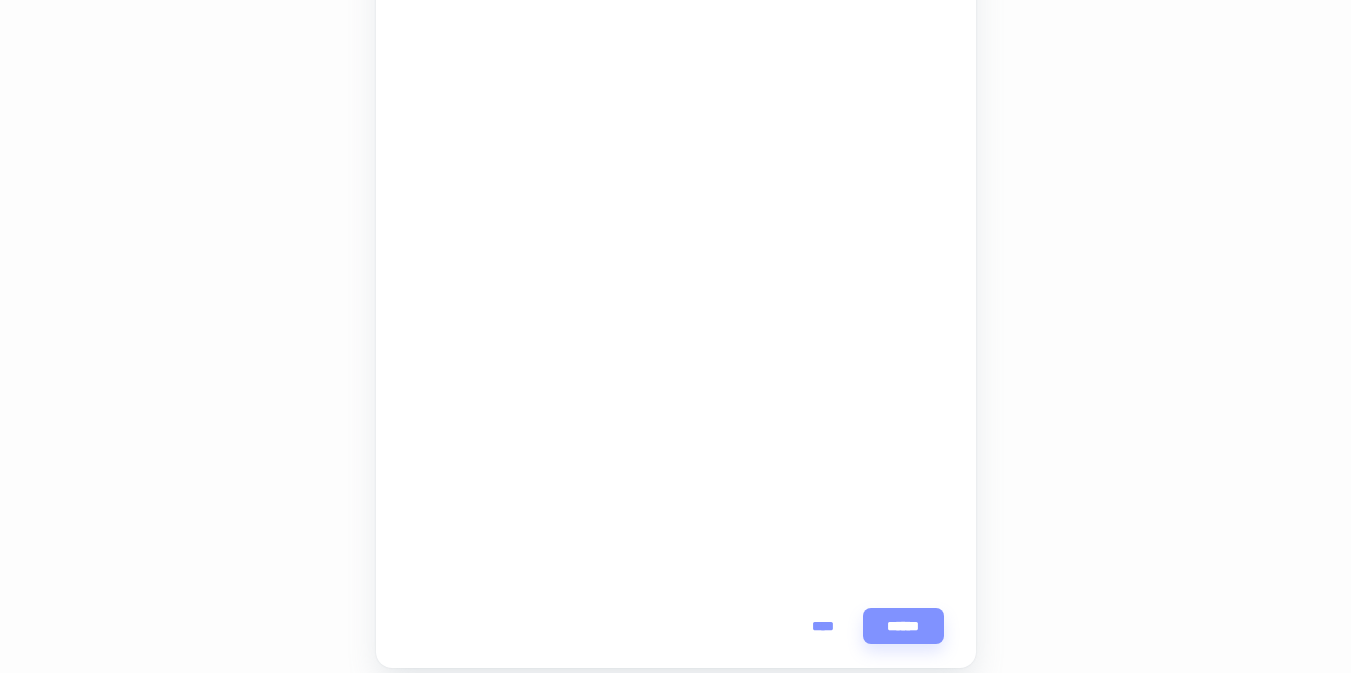 scroll, scrollTop: 542, scrollLeft: 0, axis: vertical 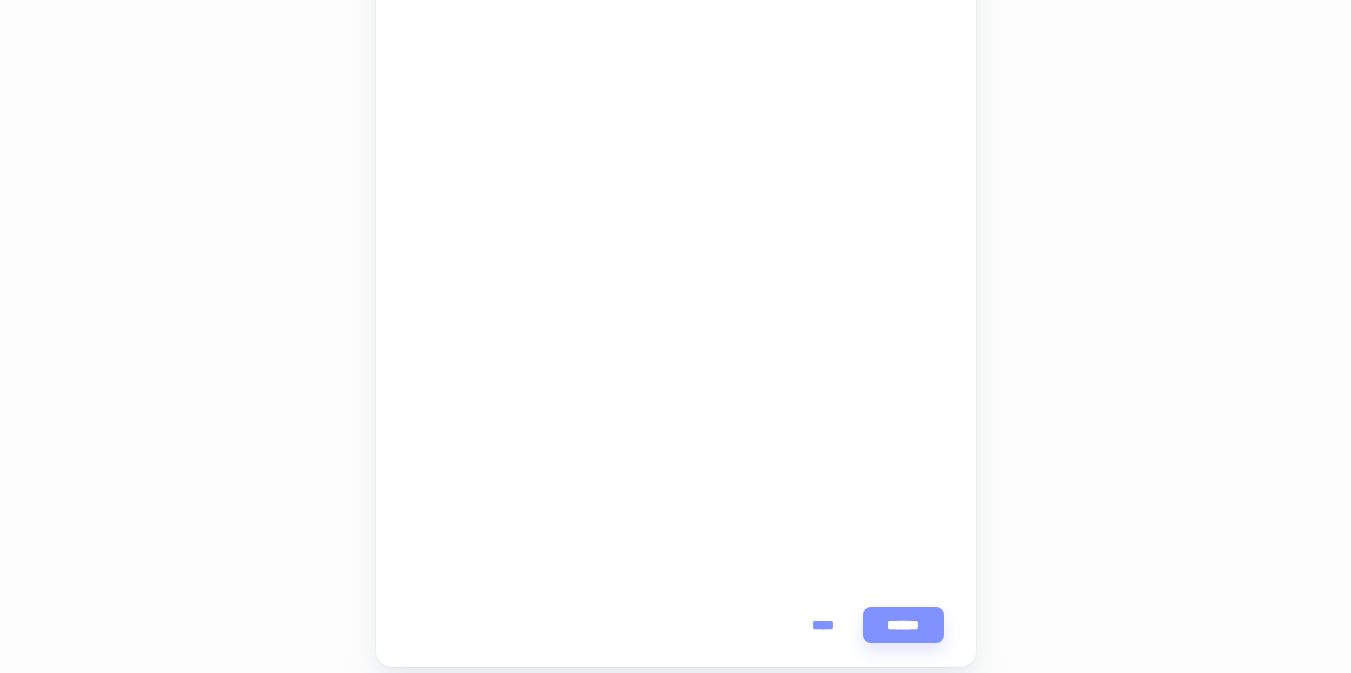 click on "**********" at bounding box center (676, 184) 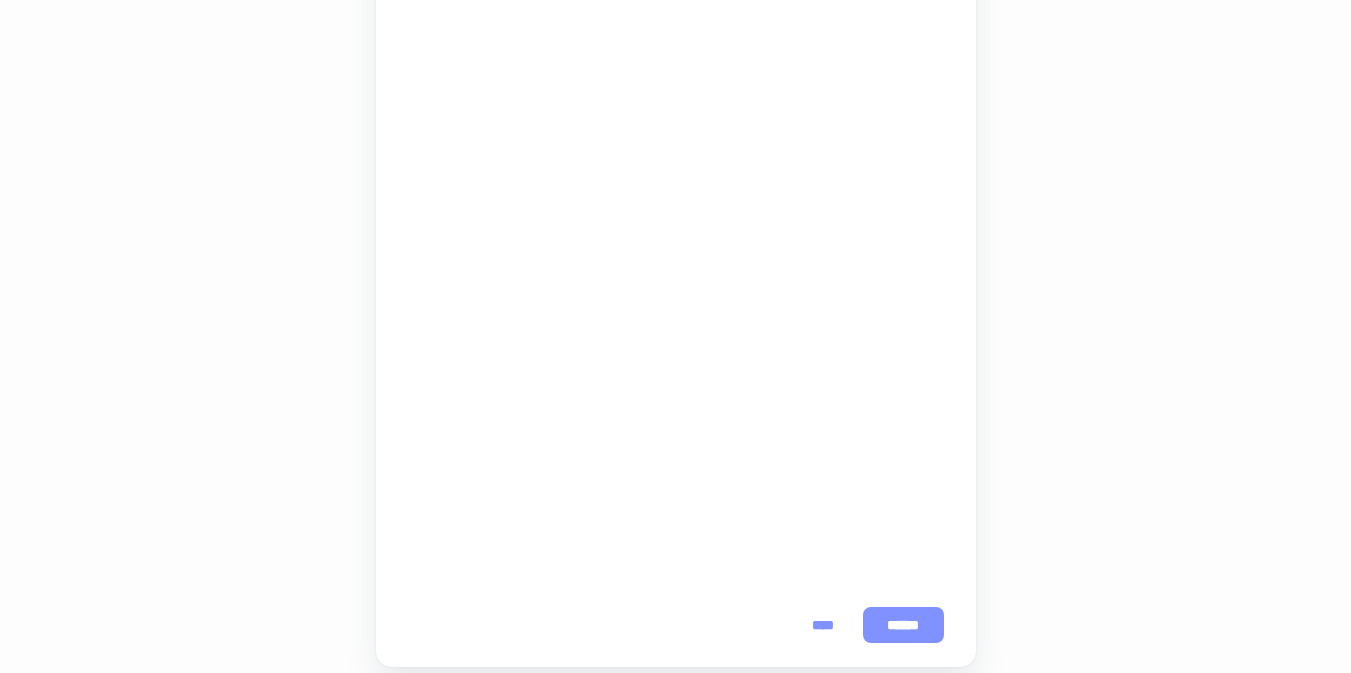 click on "******" at bounding box center [903, 625] 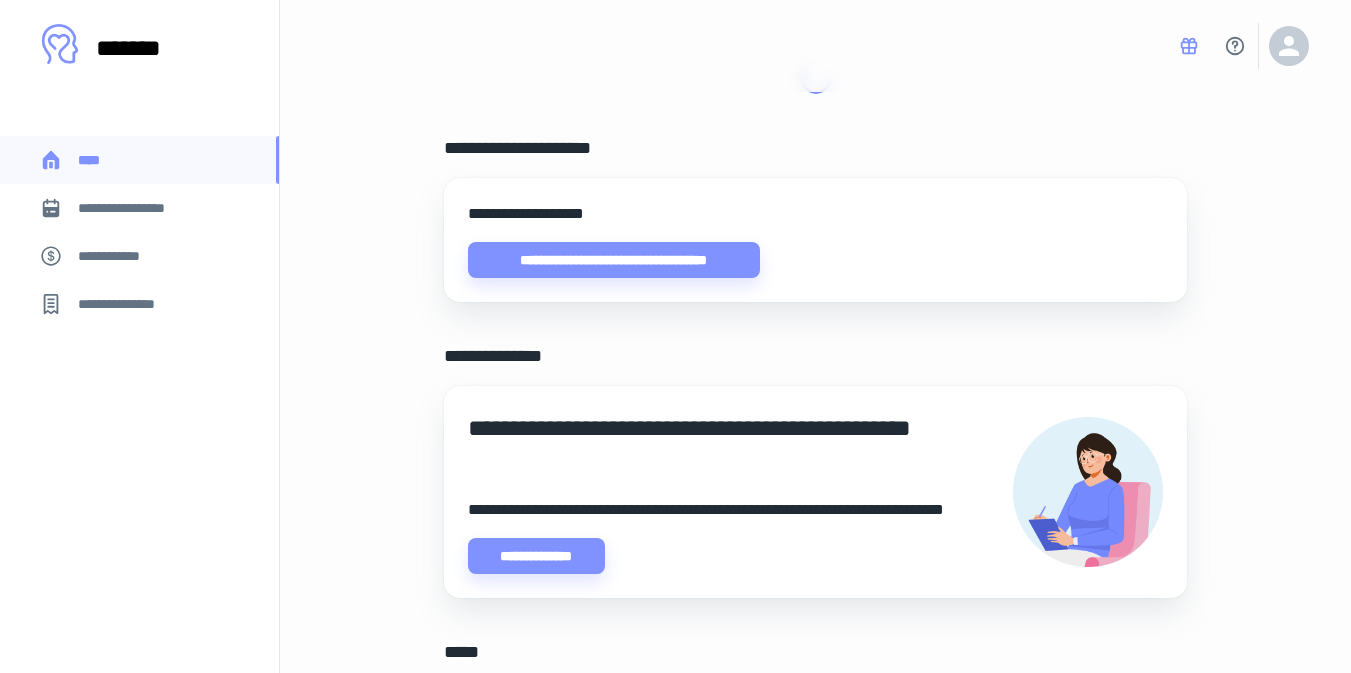 scroll, scrollTop: 0, scrollLeft: 0, axis: both 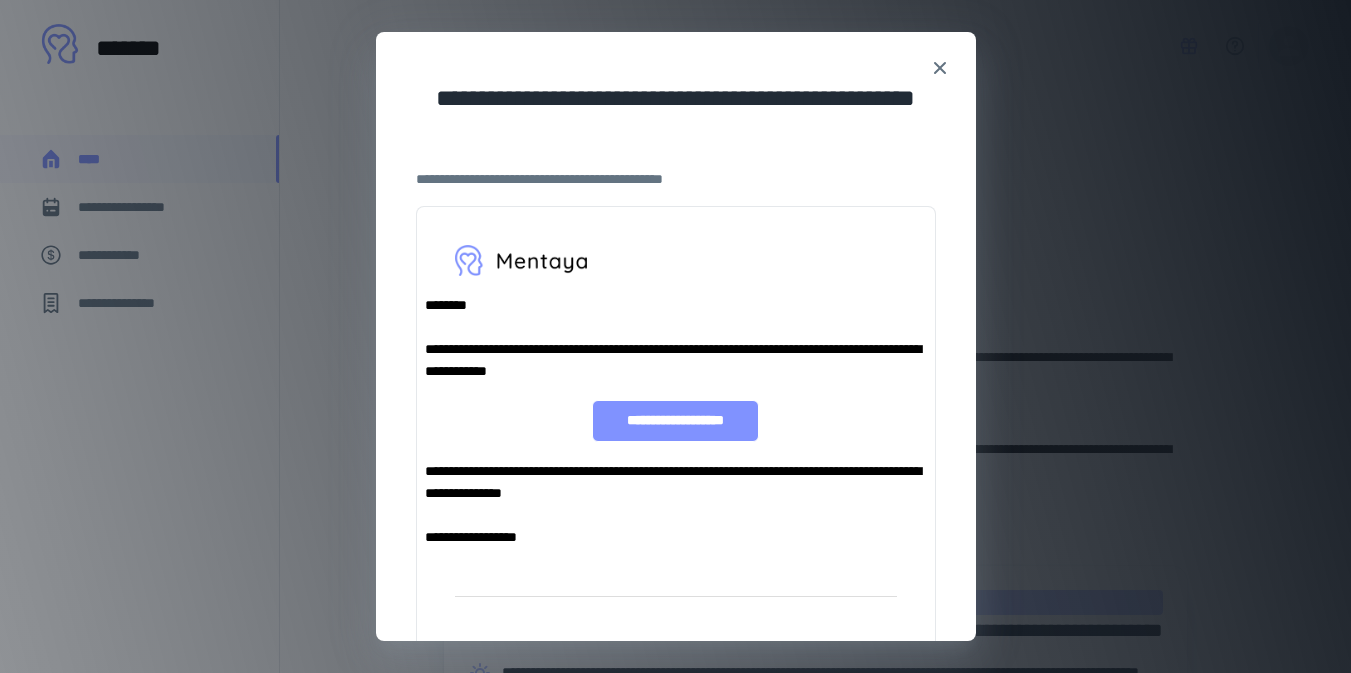 click on "**********" at bounding box center (675, 421) 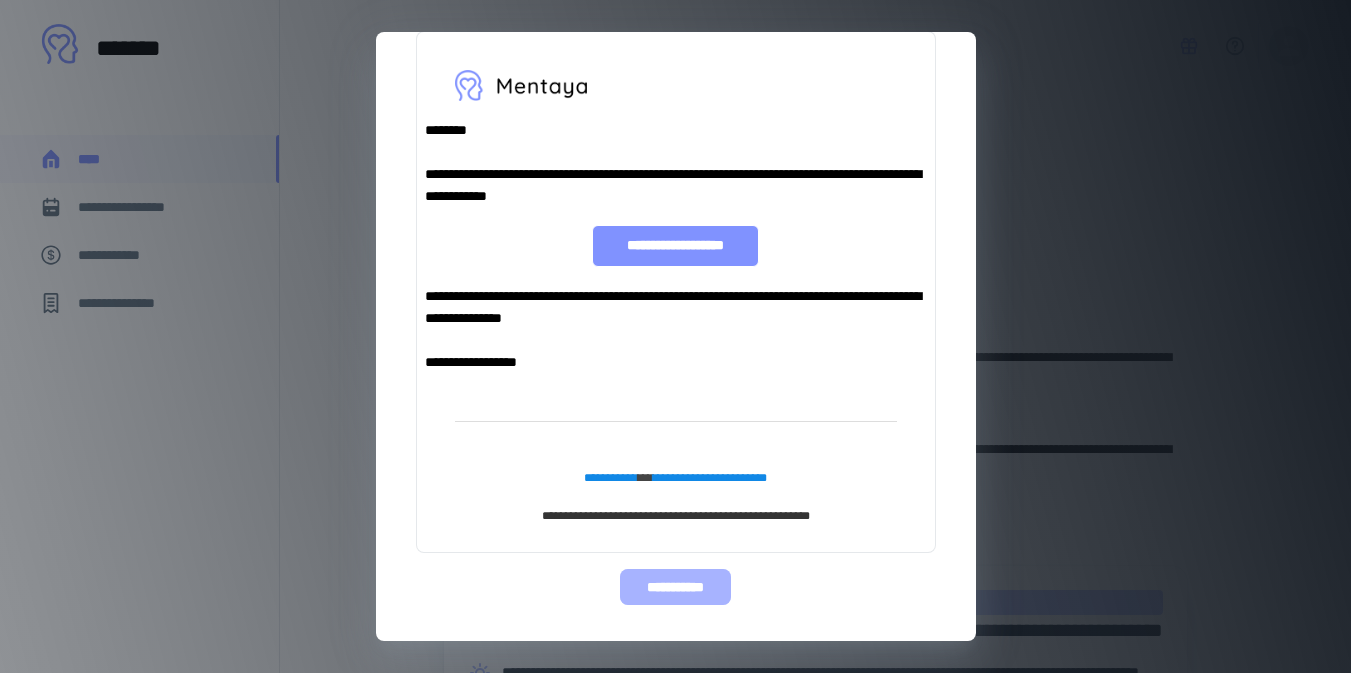 click on "**********" at bounding box center (675, 587) 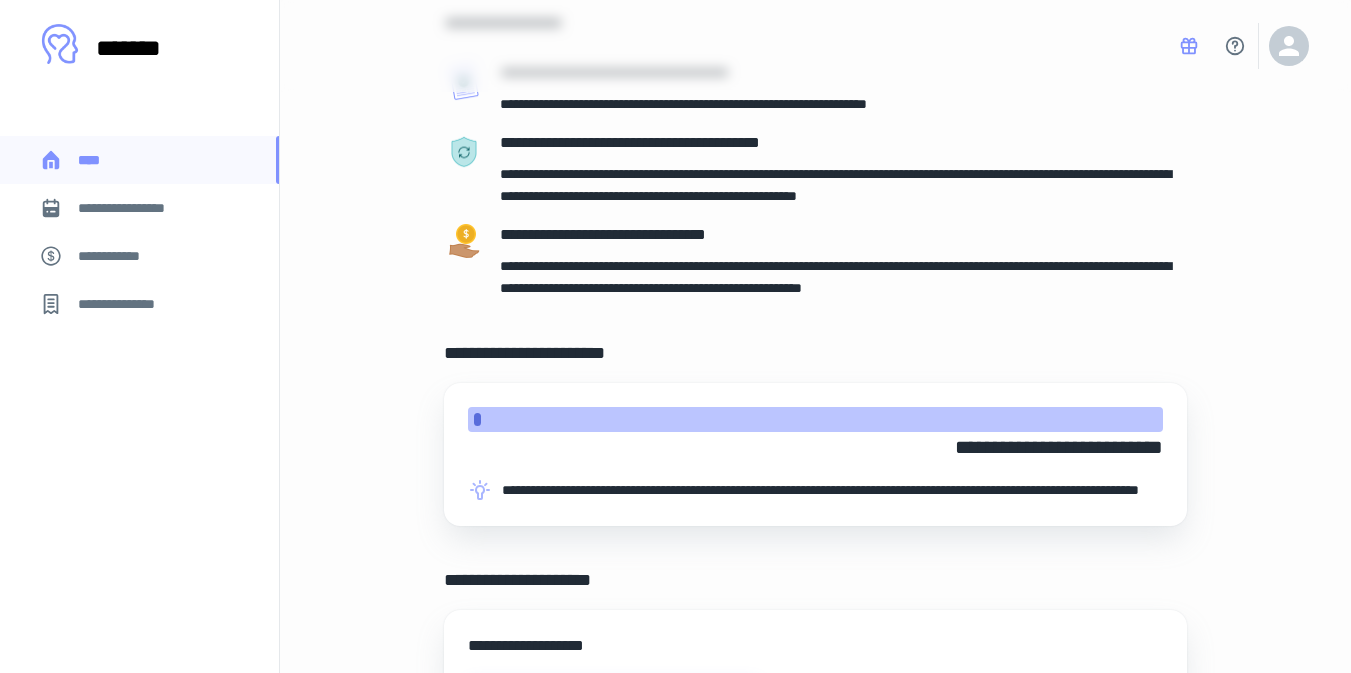 scroll, scrollTop: 134, scrollLeft: 0, axis: vertical 